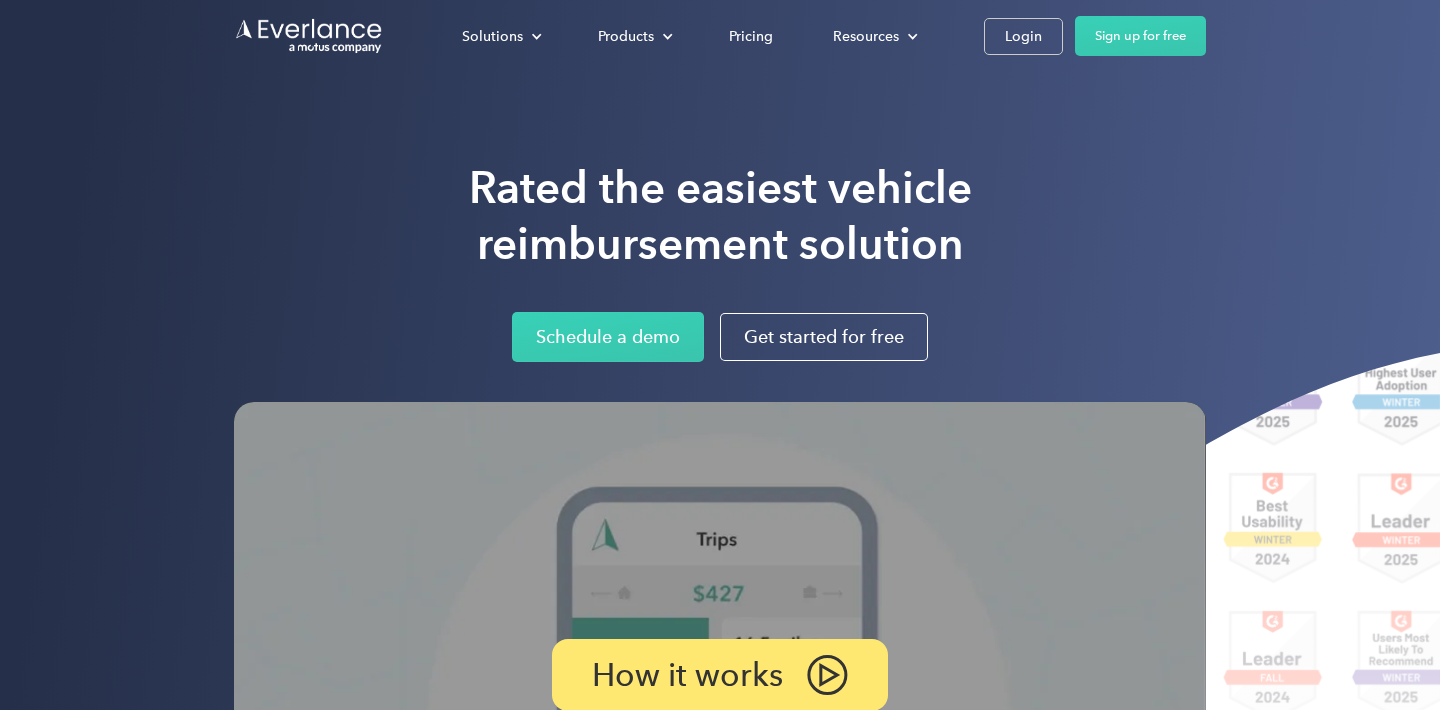 scroll, scrollTop: 0, scrollLeft: 0, axis: both 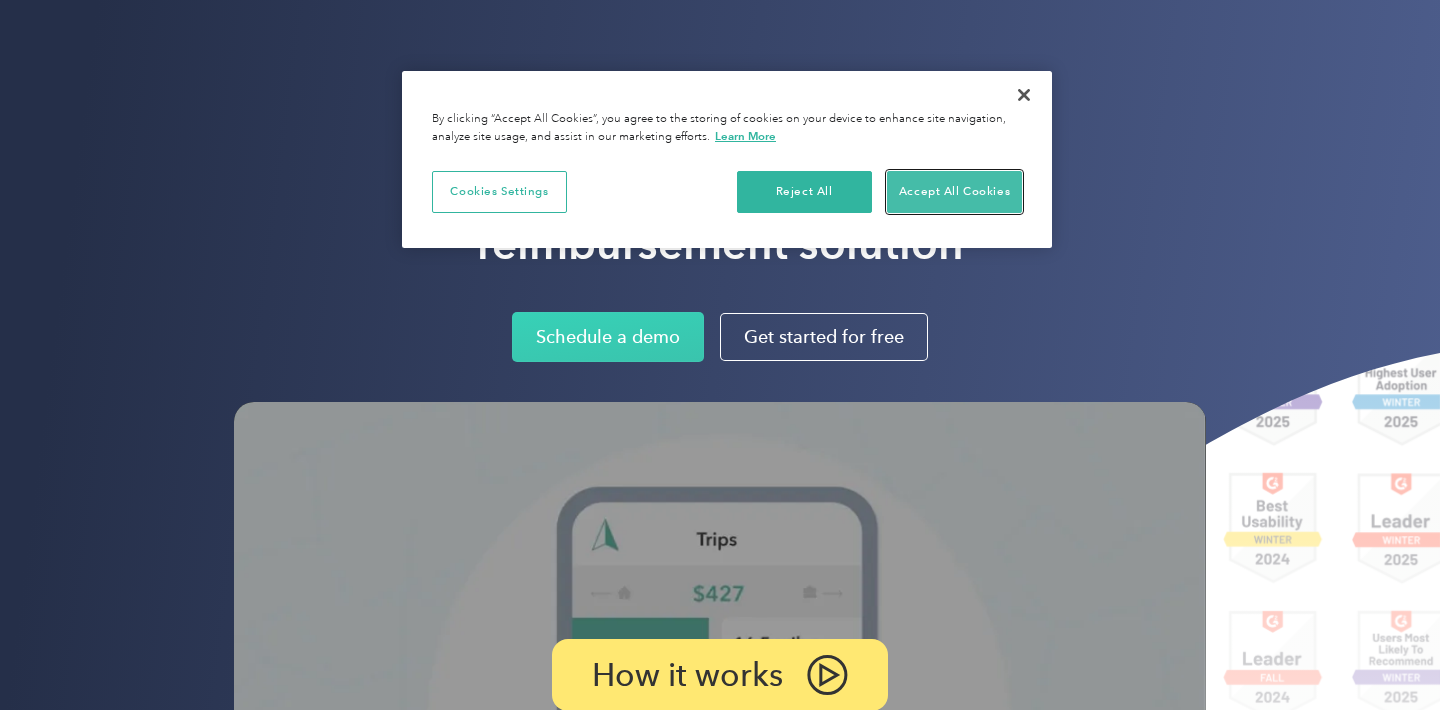 click on "Accept All Cookies" at bounding box center [954, 192] 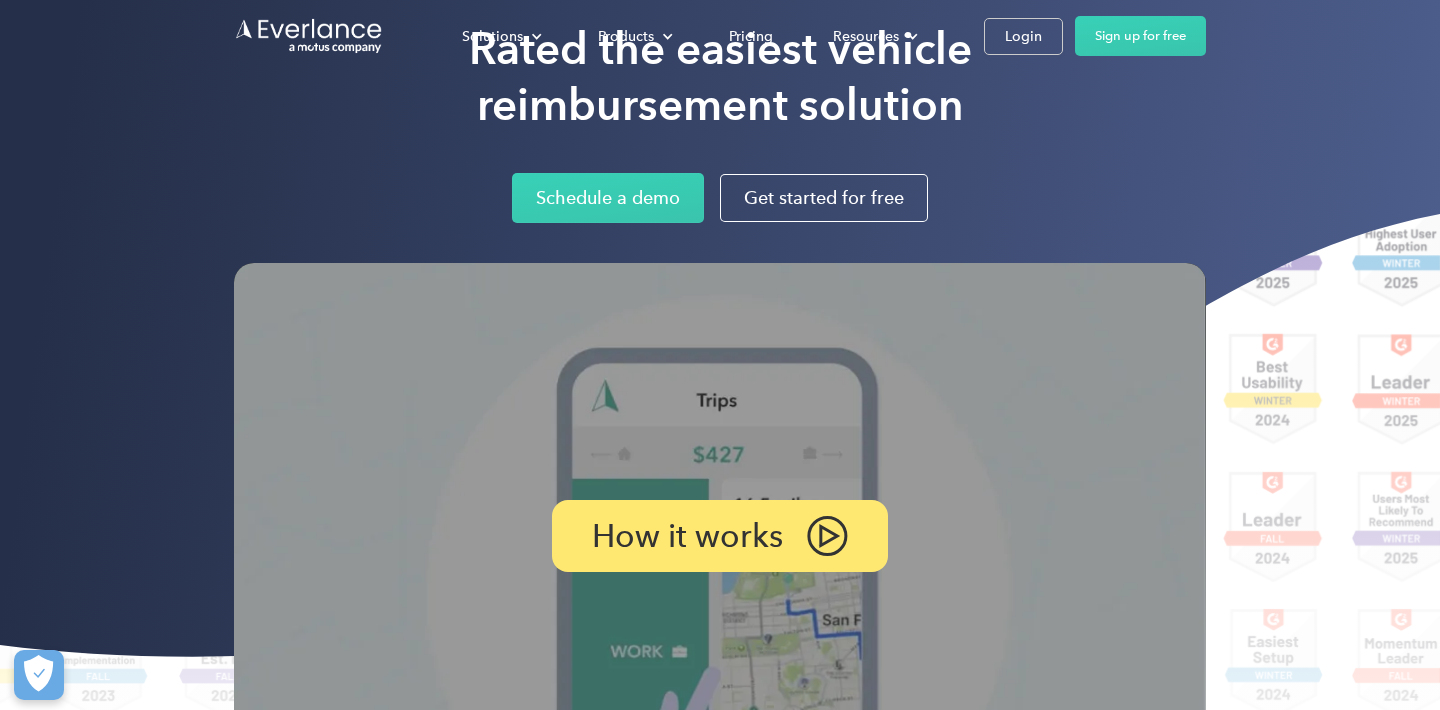 scroll, scrollTop: 0, scrollLeft: 0, axis: both 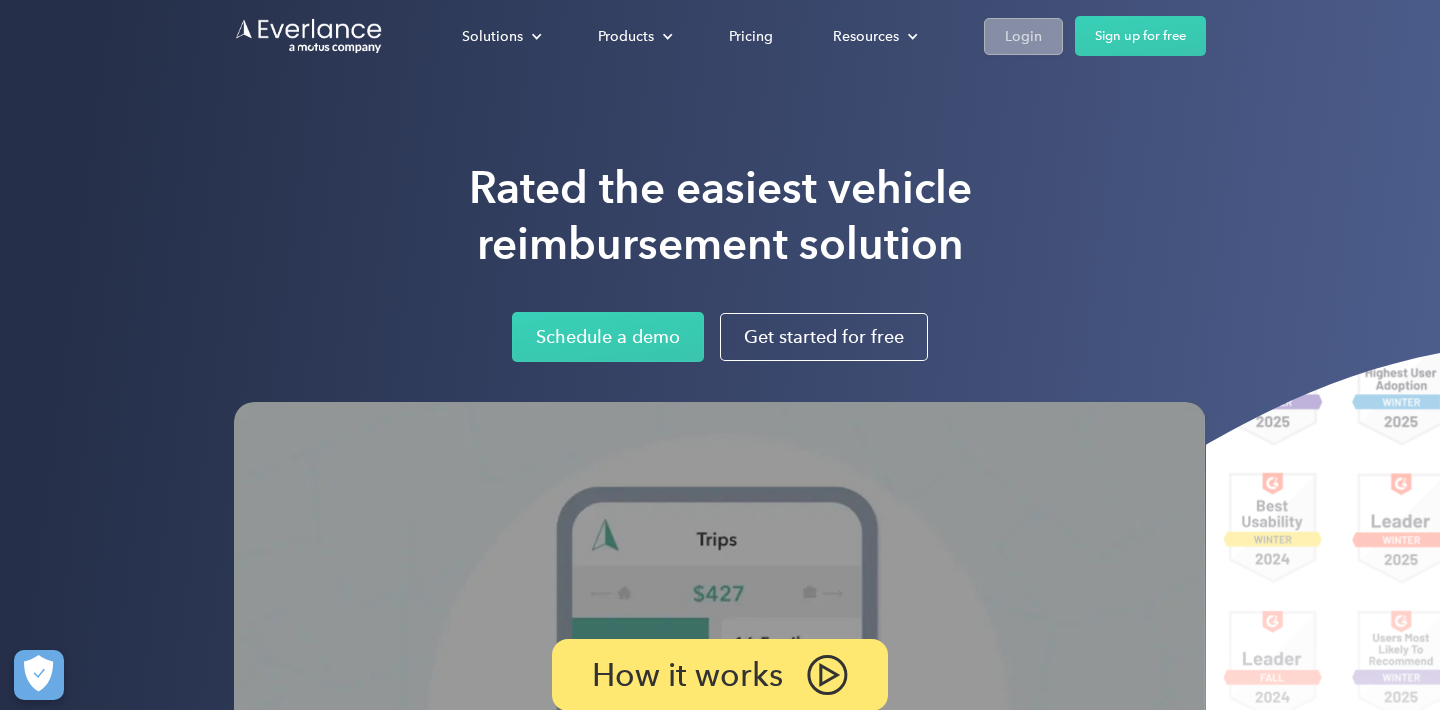 click on "Login" at bounding box center (1023, 36) 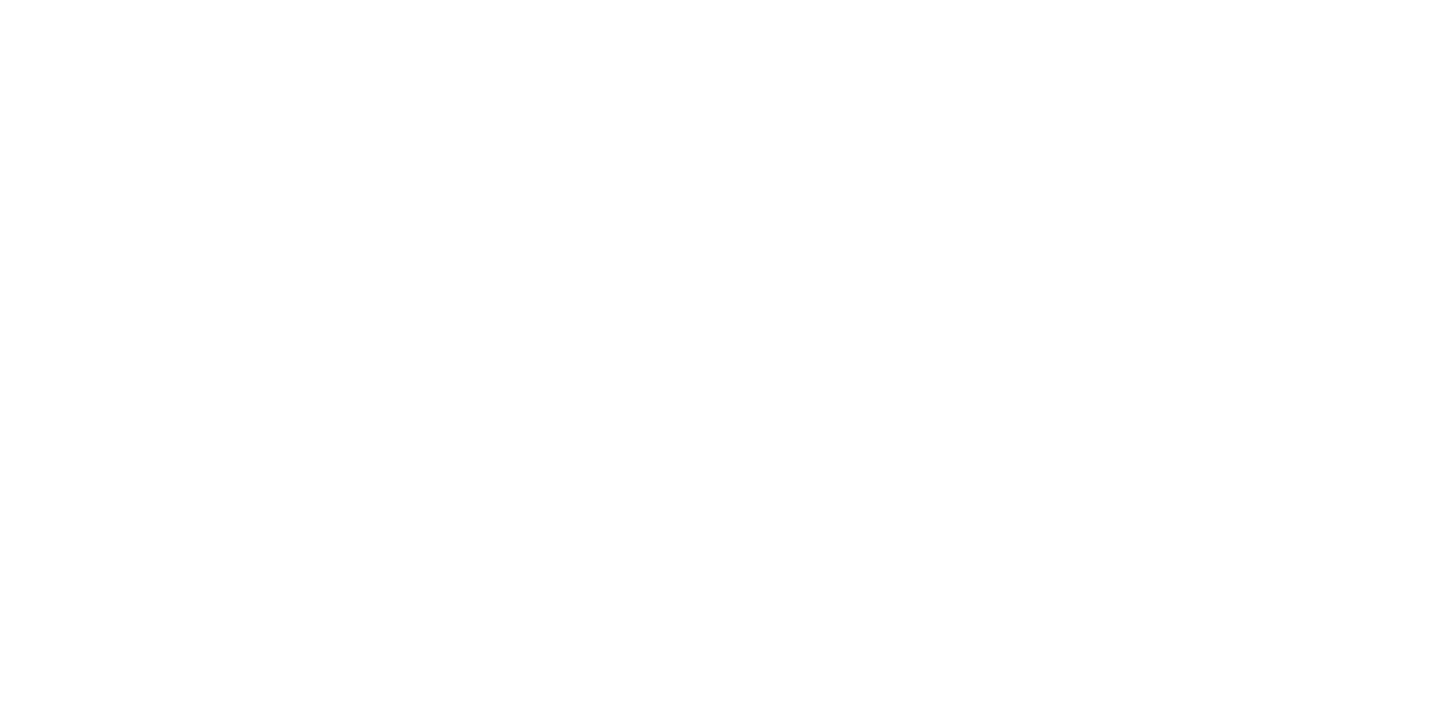 scroll, scrollTop: 0, scrollLeft: 0, axis: both 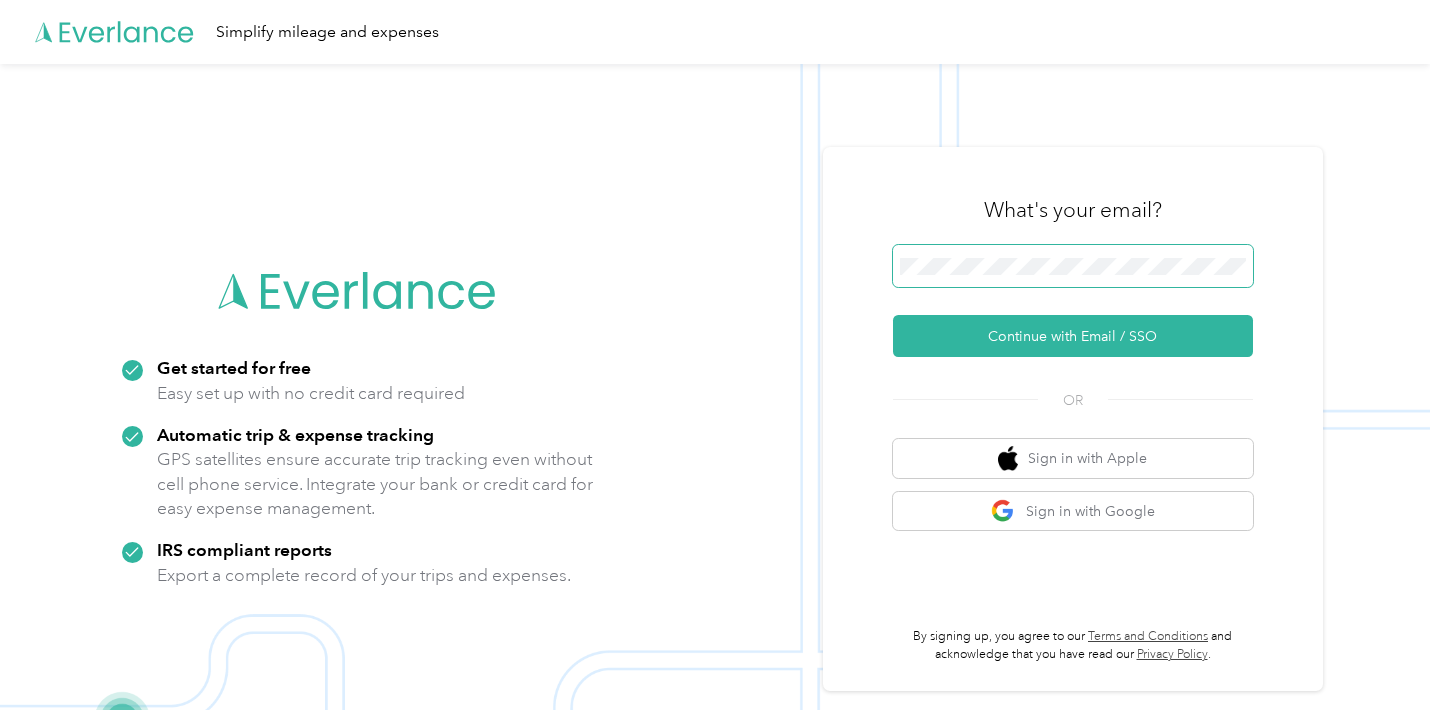 click on "Continue with Email / SSO" at bounding box center (1073, 336) 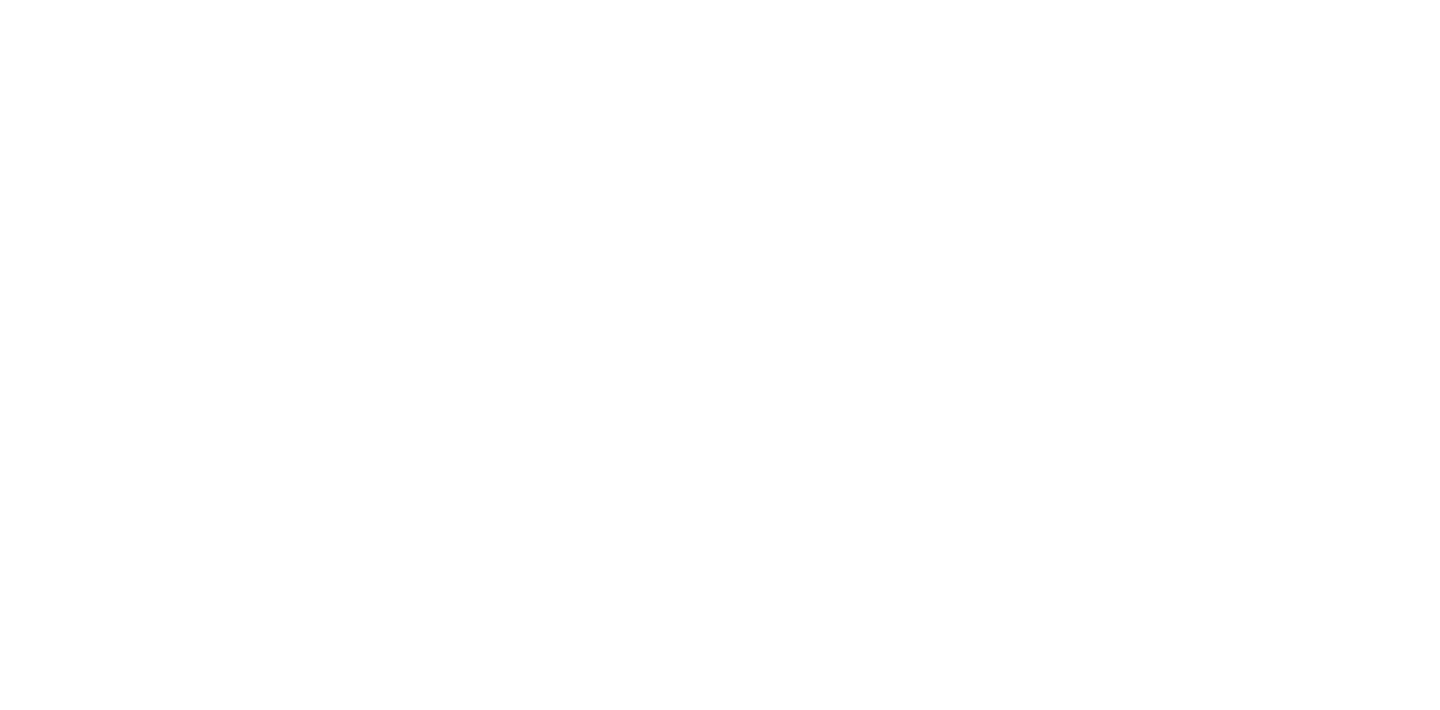 scroll, scrollTop: 0, scrollLeft: 0, axis: both 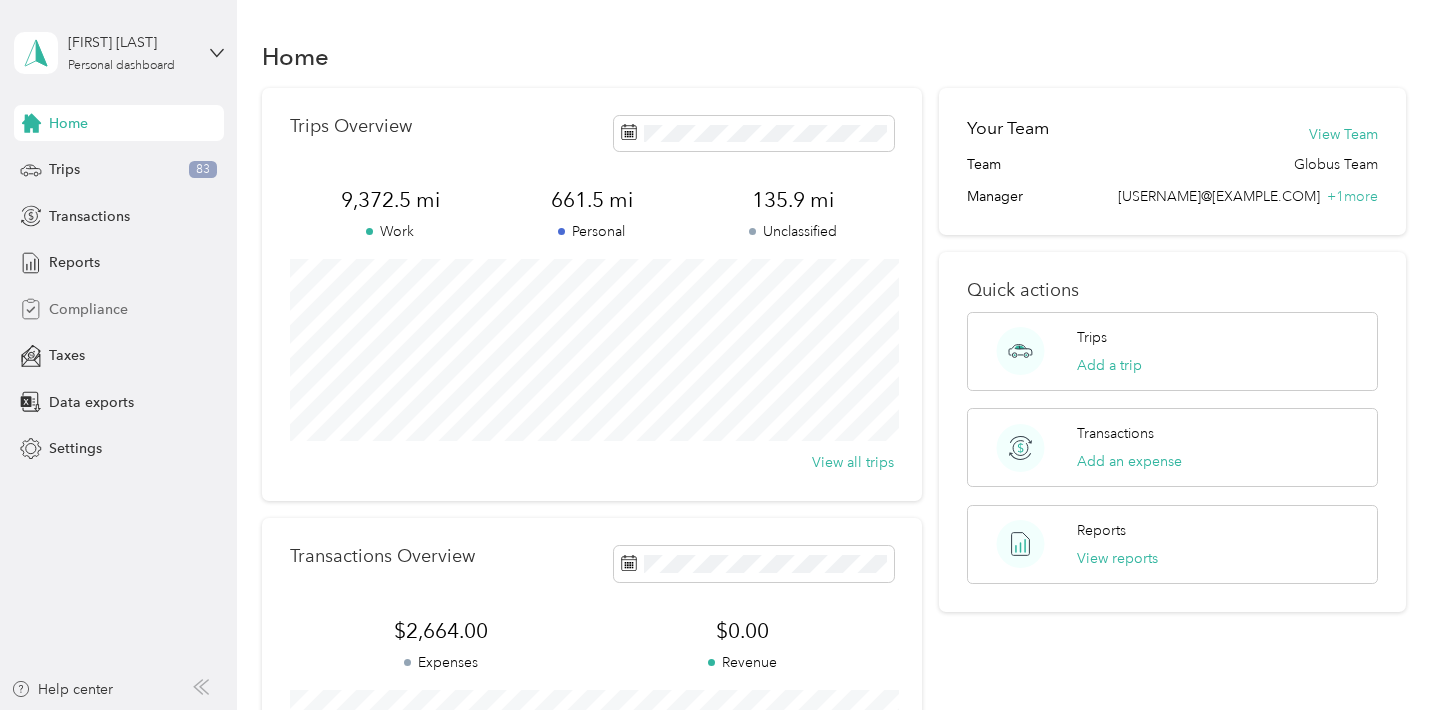 click on "Compliance" at bounding box center (88, 309) 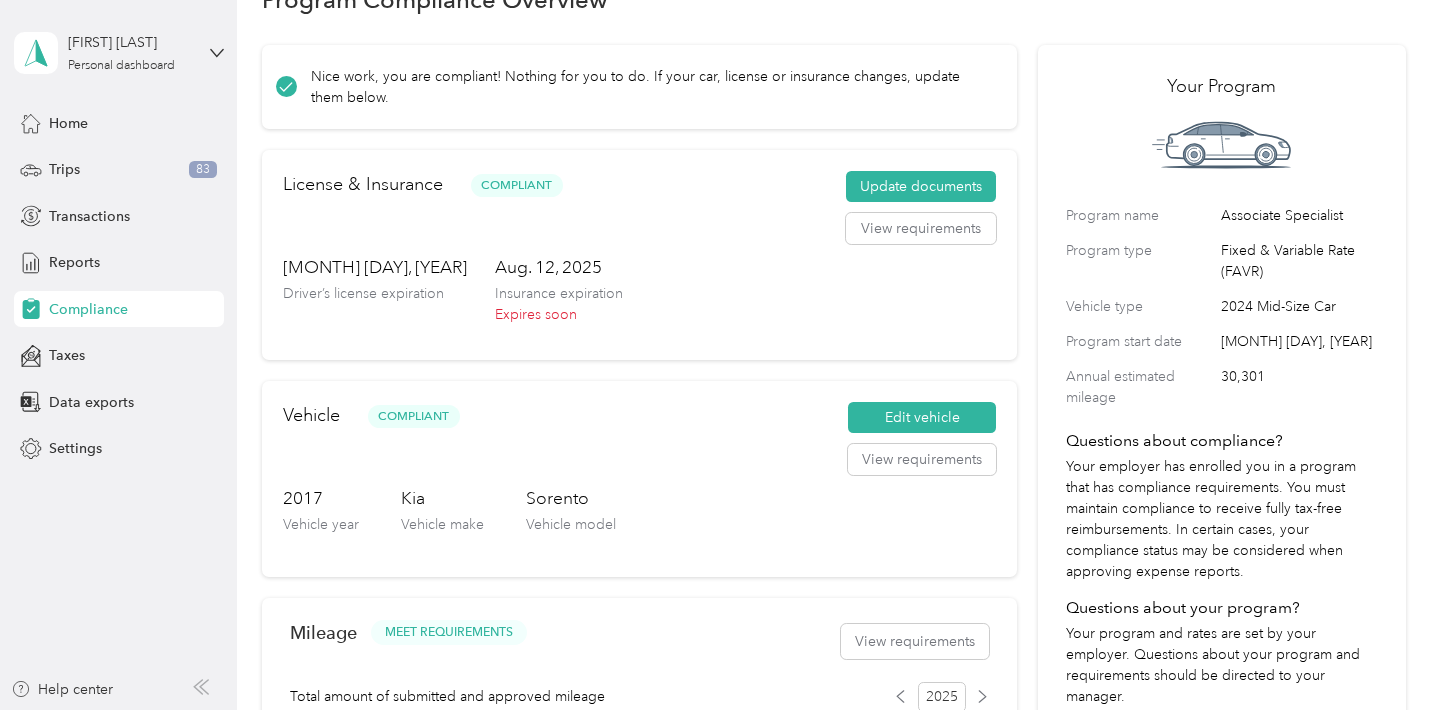 scroll, scrollTop: 58, scrollLeft: 0, axis: vertical 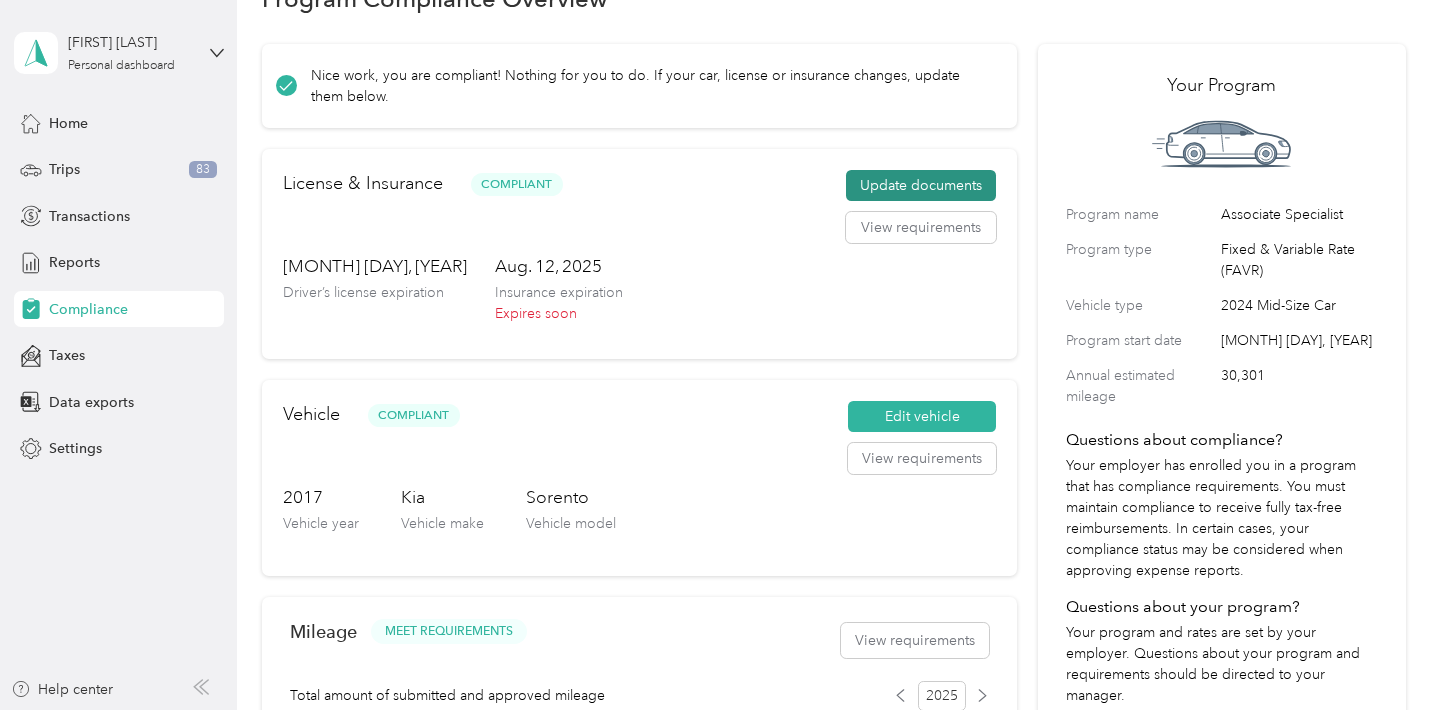 click on "Update documents" at bounding box center [921, 186] 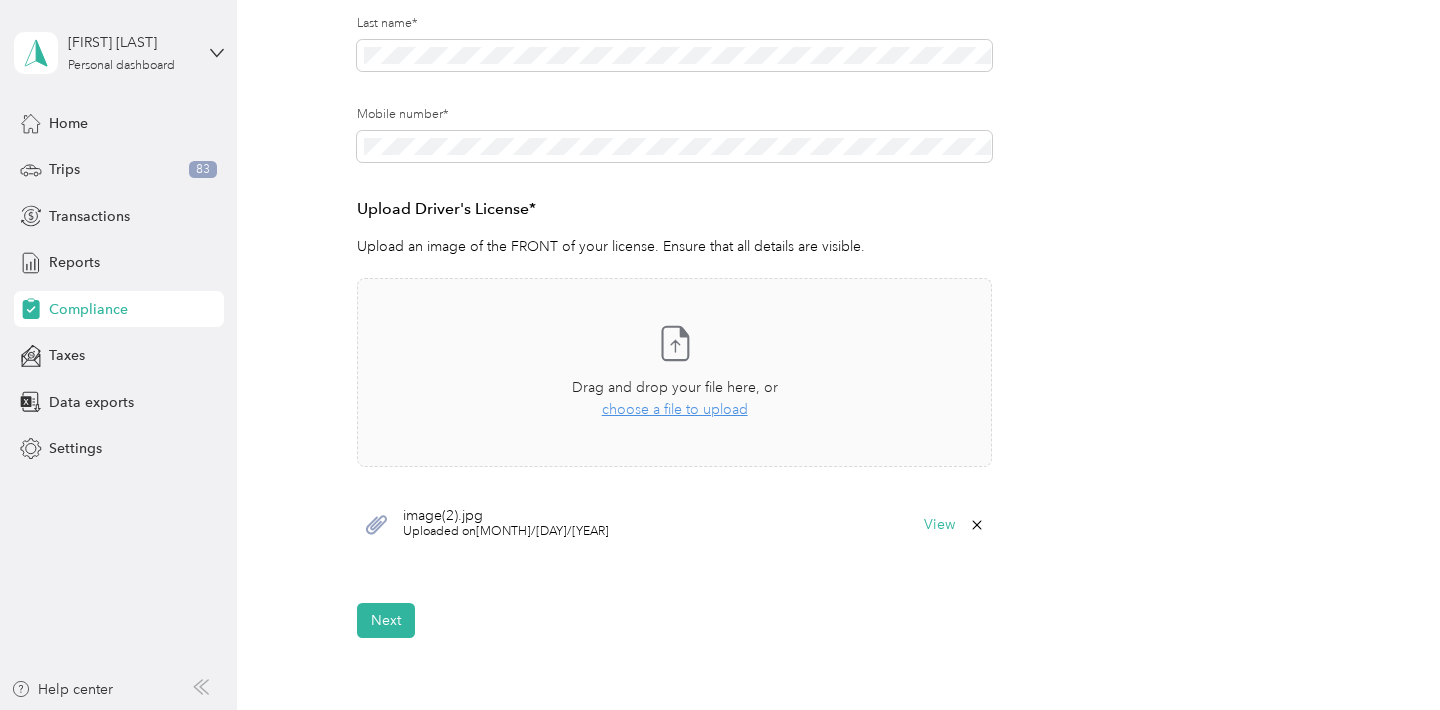 scroll, scrollTop: 374, scrollLeft: 0, axis: vertical 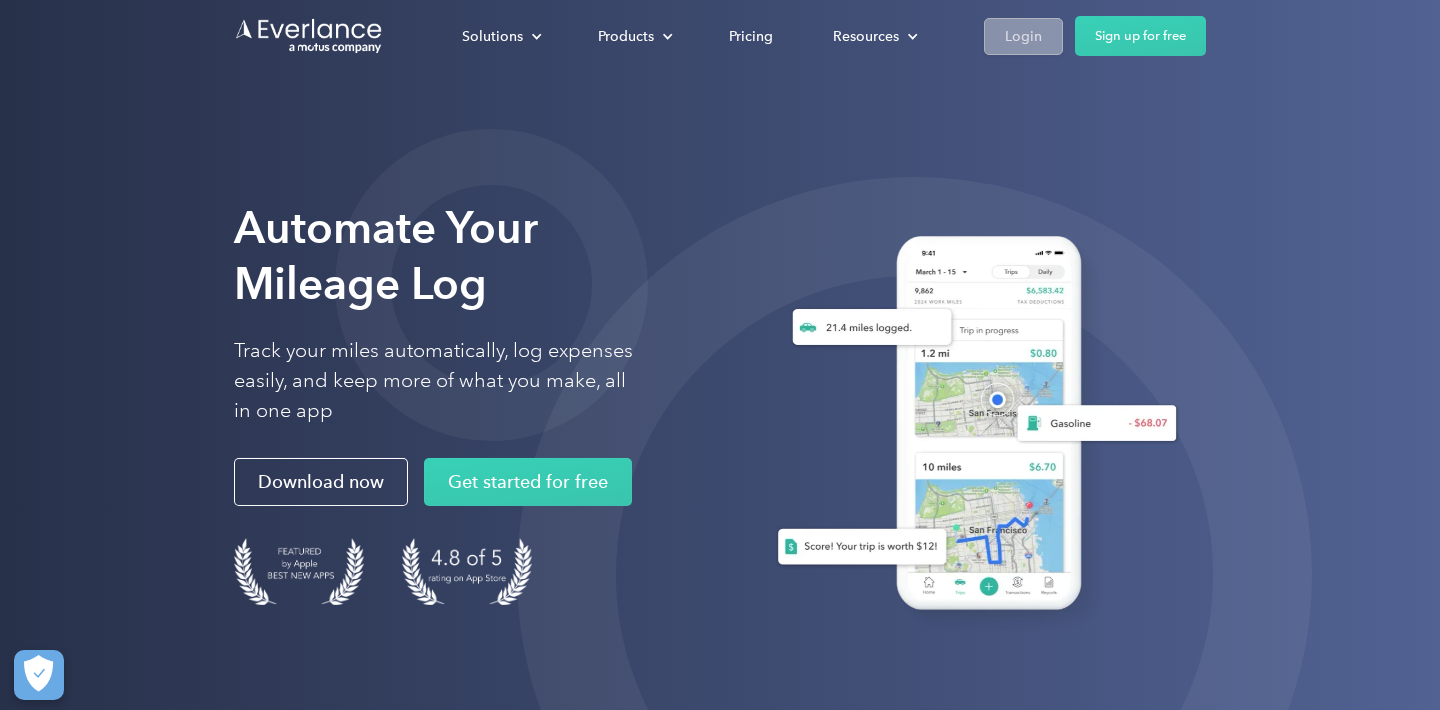 click on "Login" at bounding box center [1023, 36] 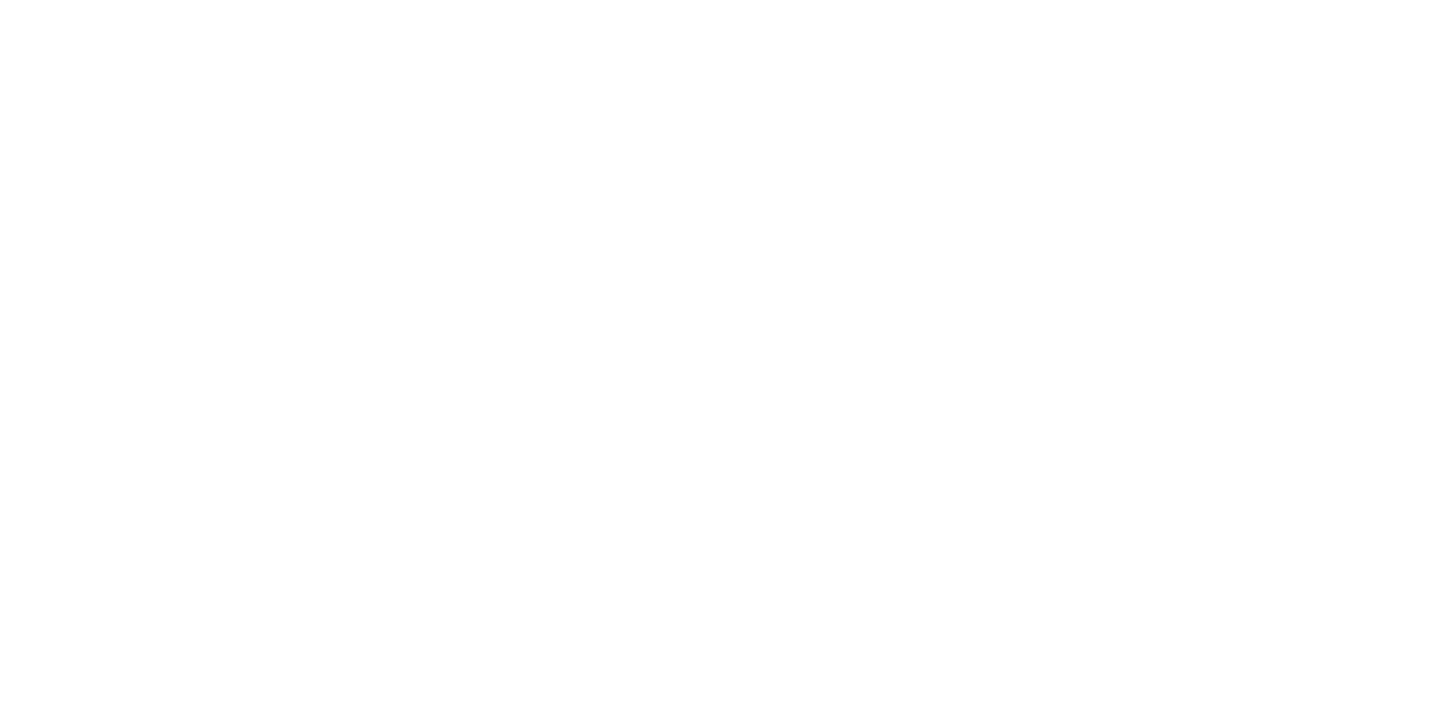 scroll, scrollTop: 0, scrollLeft: 0, axis: both 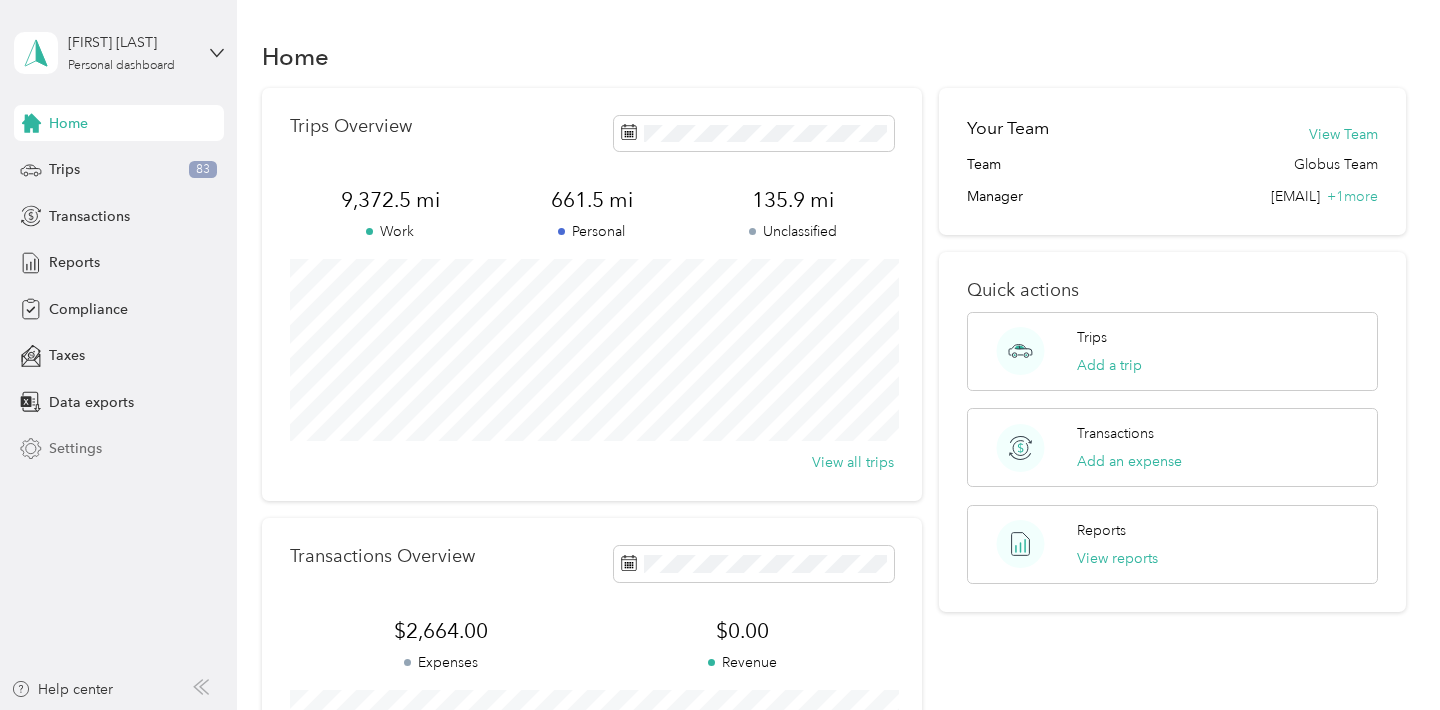 click on "Settings" at bounding box center [75, 448] 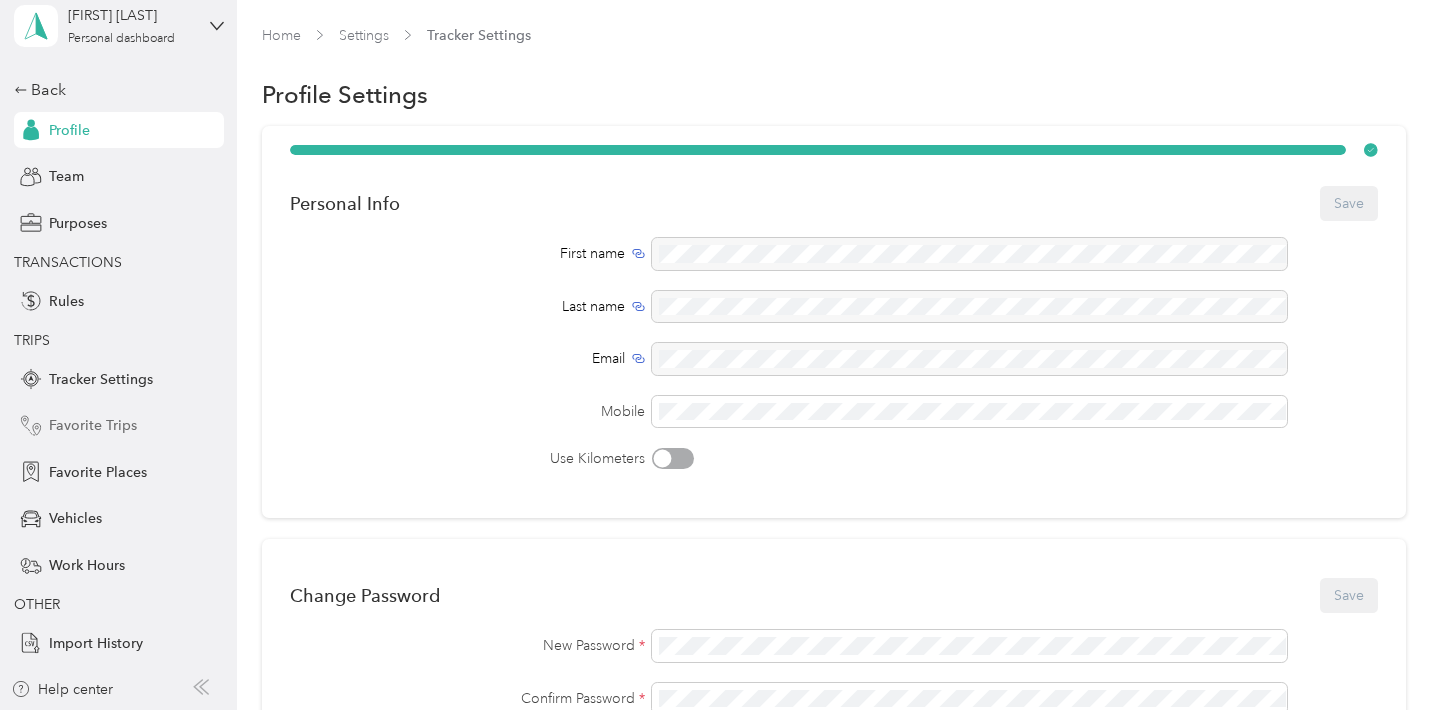 scroll, scrollTop: 0, scrollLeft: 0, axis: both 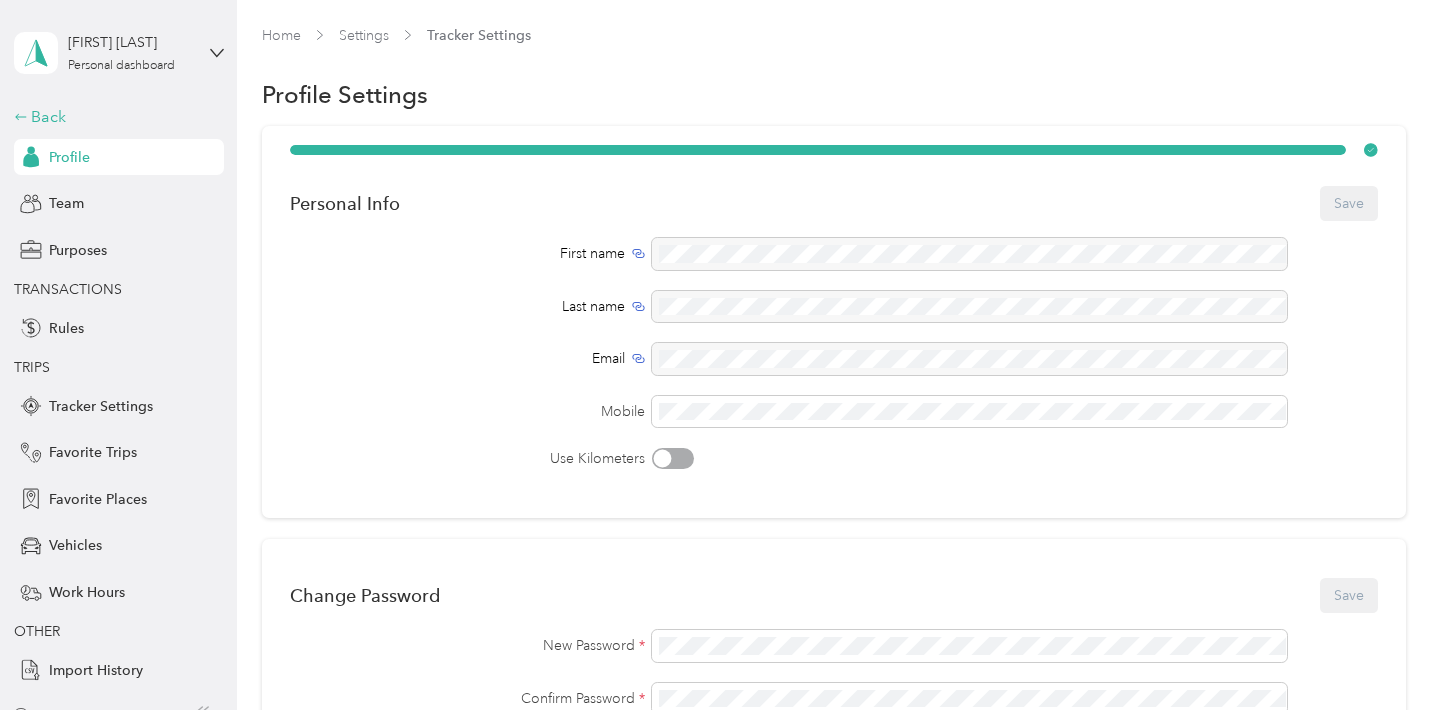 click on "Back" at bounding box center [114, 117] 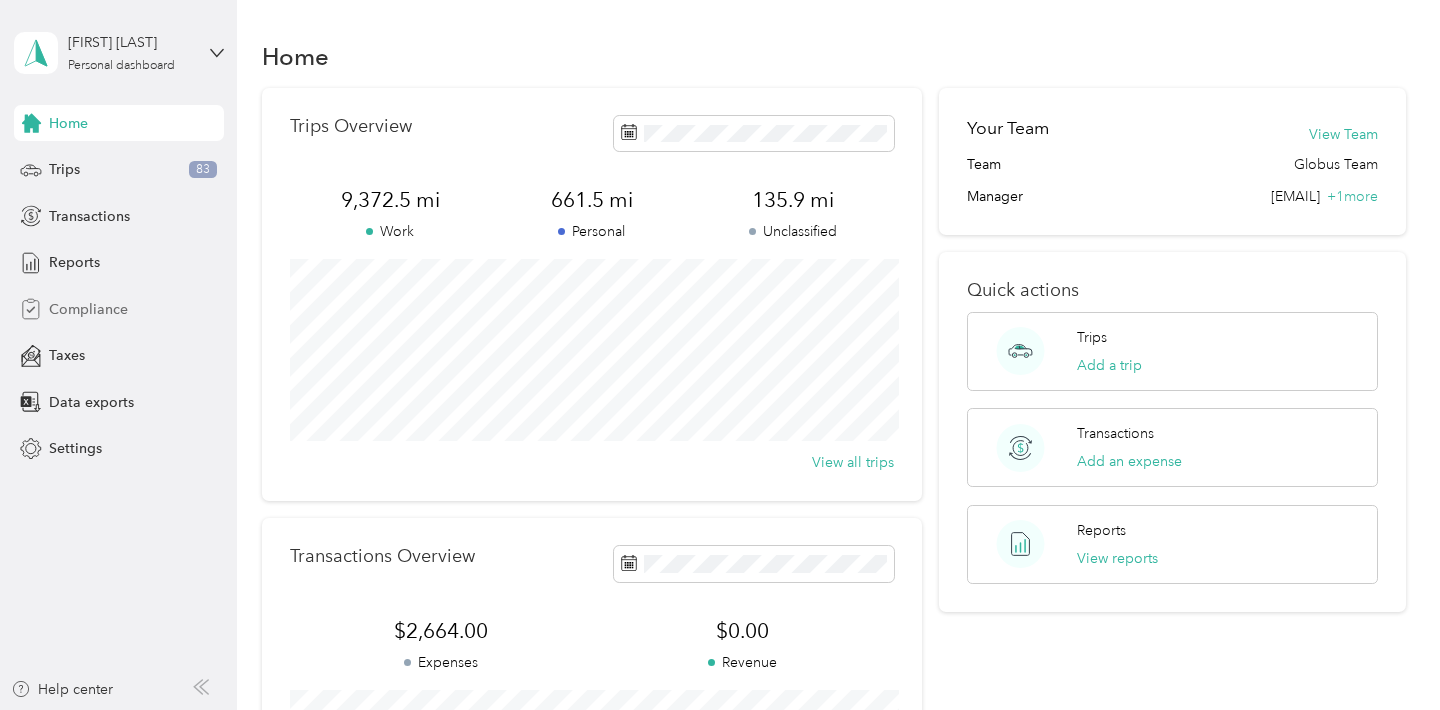 click on "Compliance" at bounding box center [88, 309] 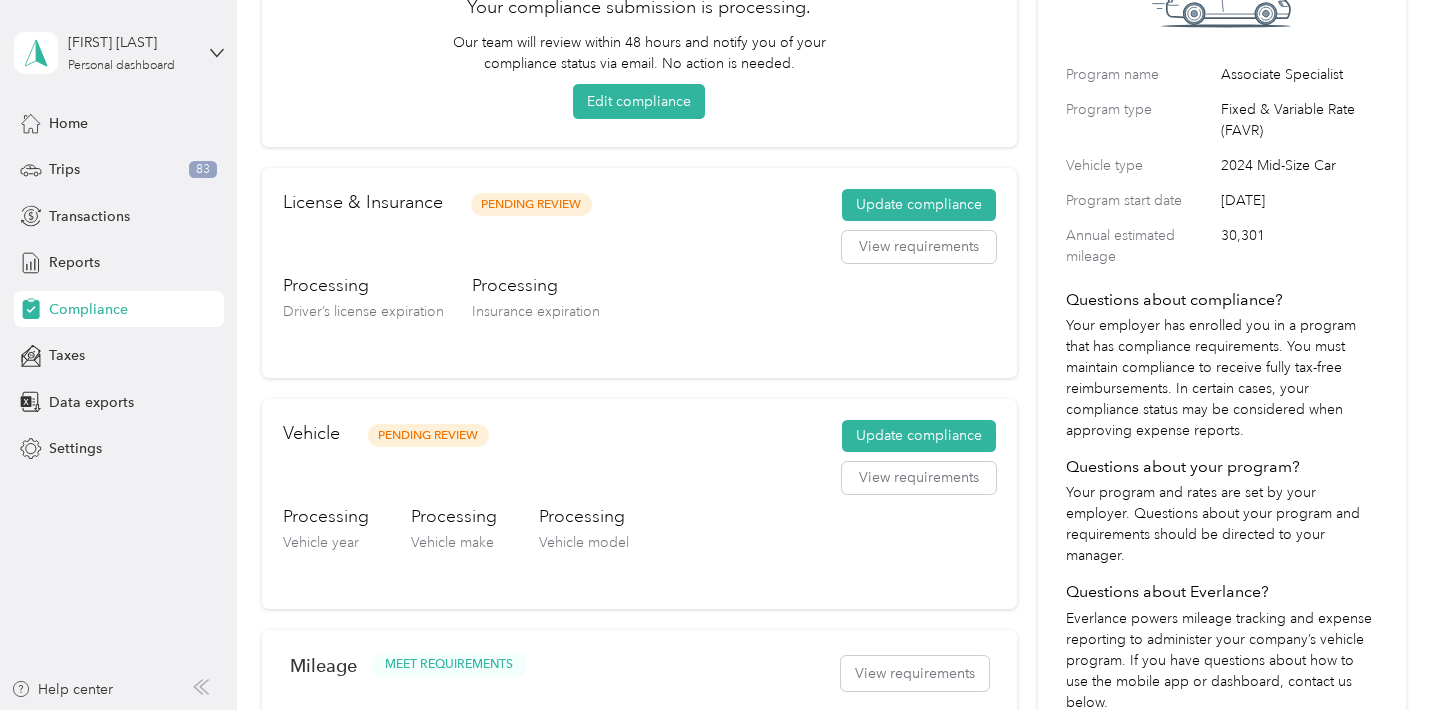 scroll, scrollTop: 199, scrollLeft: 0, axis: vertical 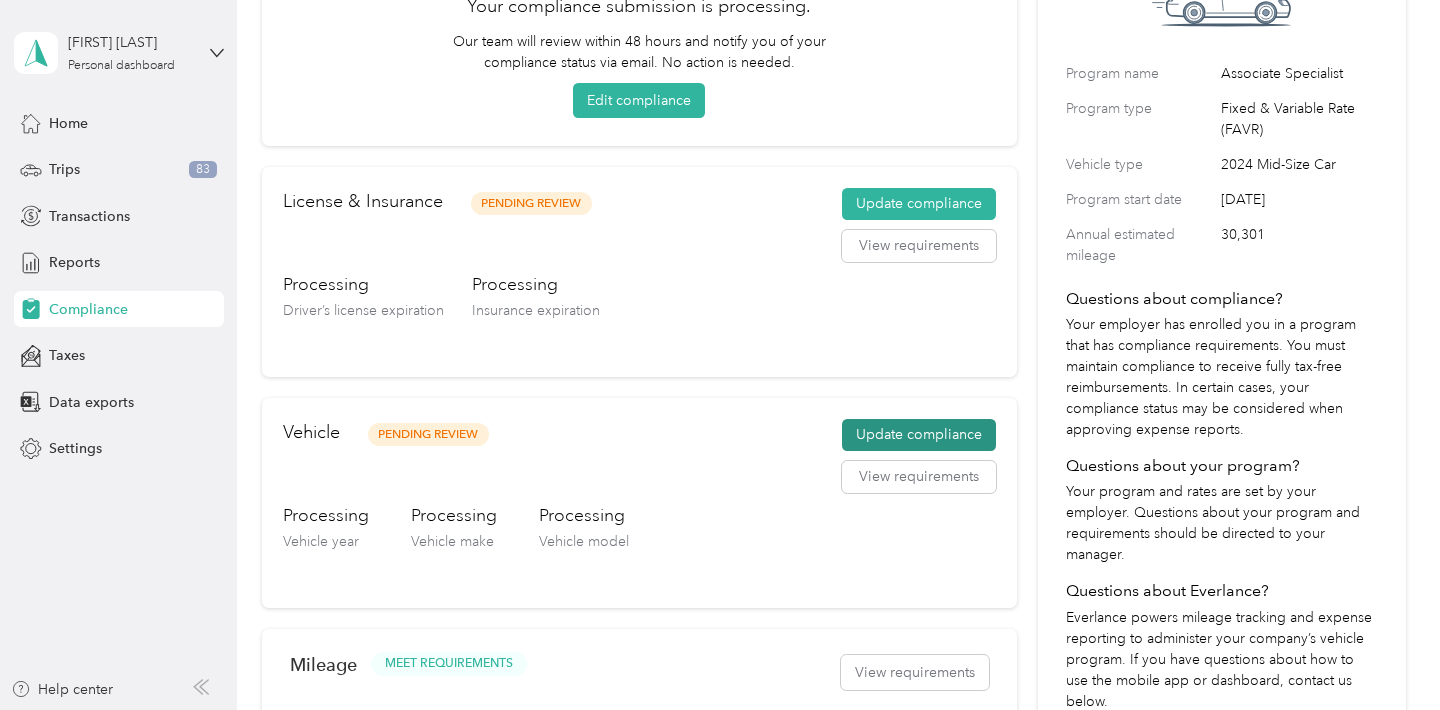click on "Update compliance" at bounding box center [919, 435] 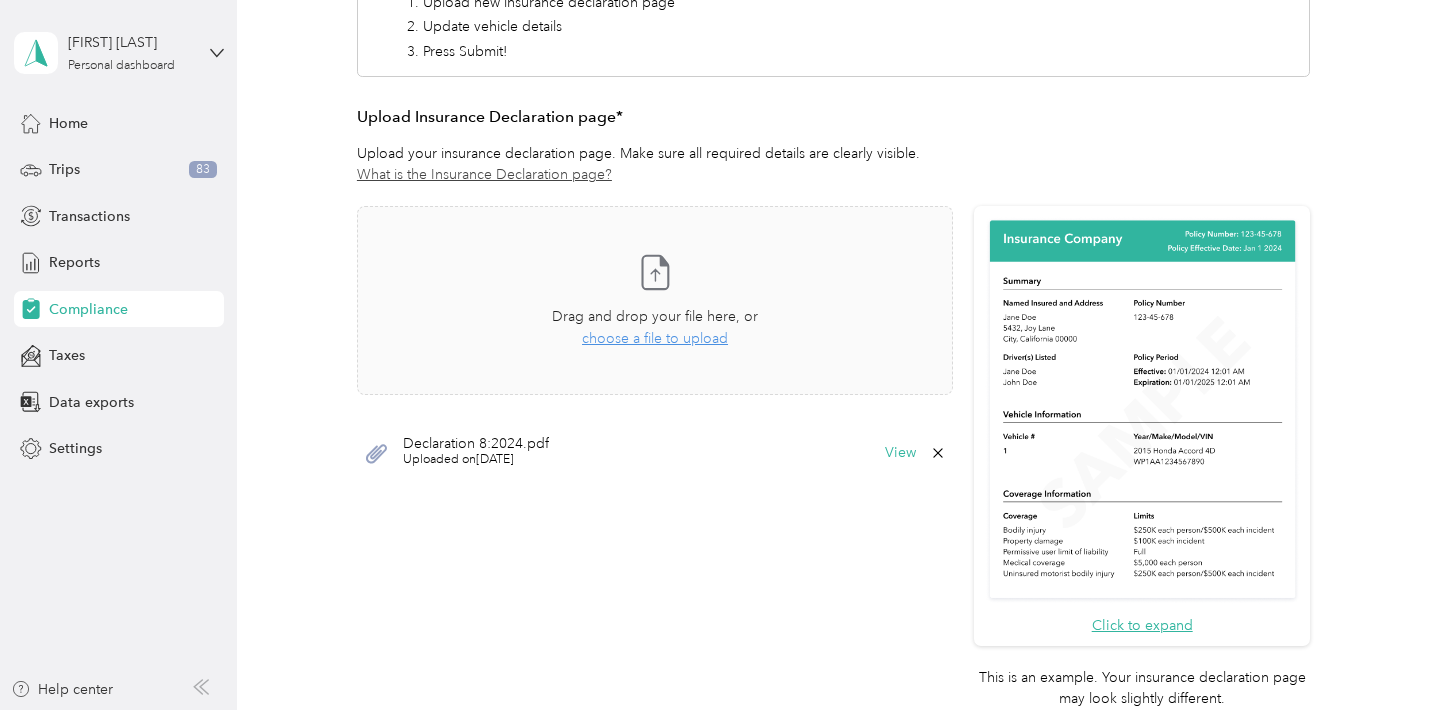 scroll, scrollTop: 407, scrollLeft: 0, axis: vertical 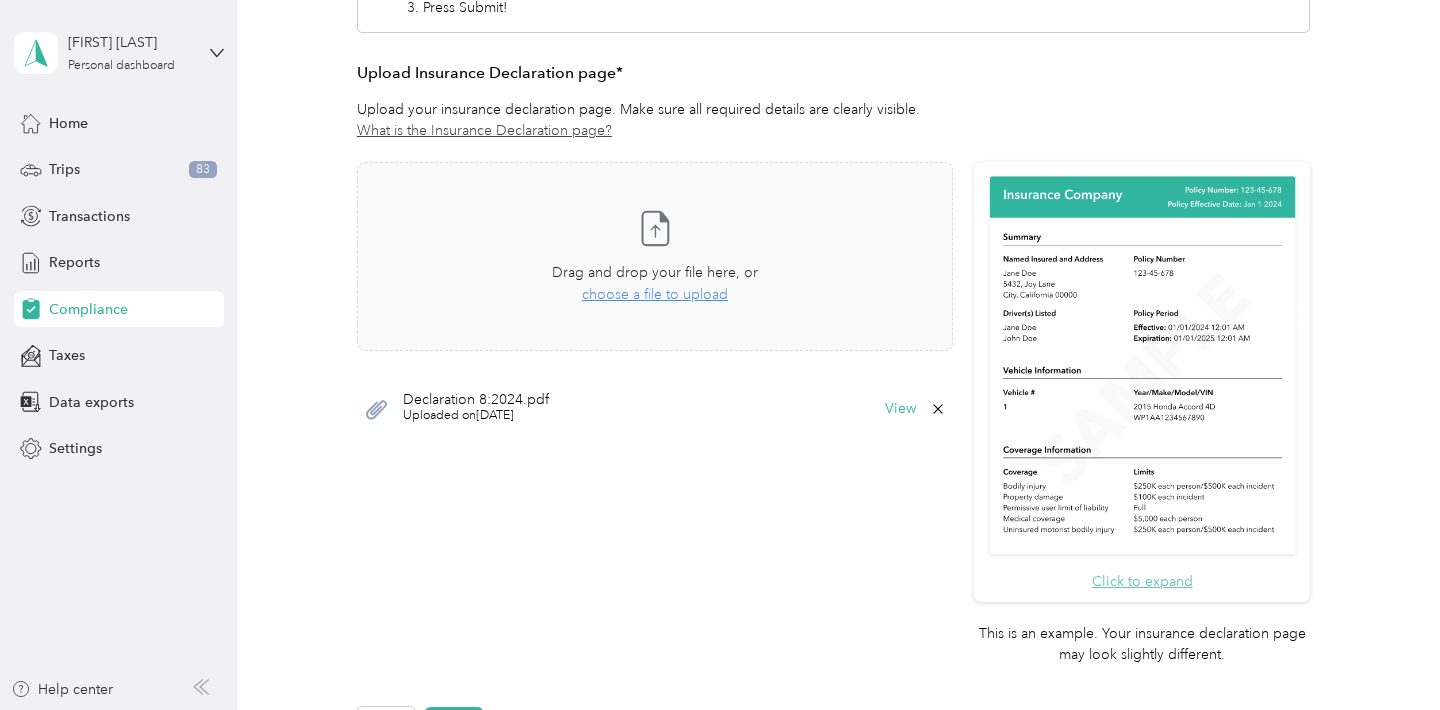 click on "Click to expand" at bounding box center (1142, 581) 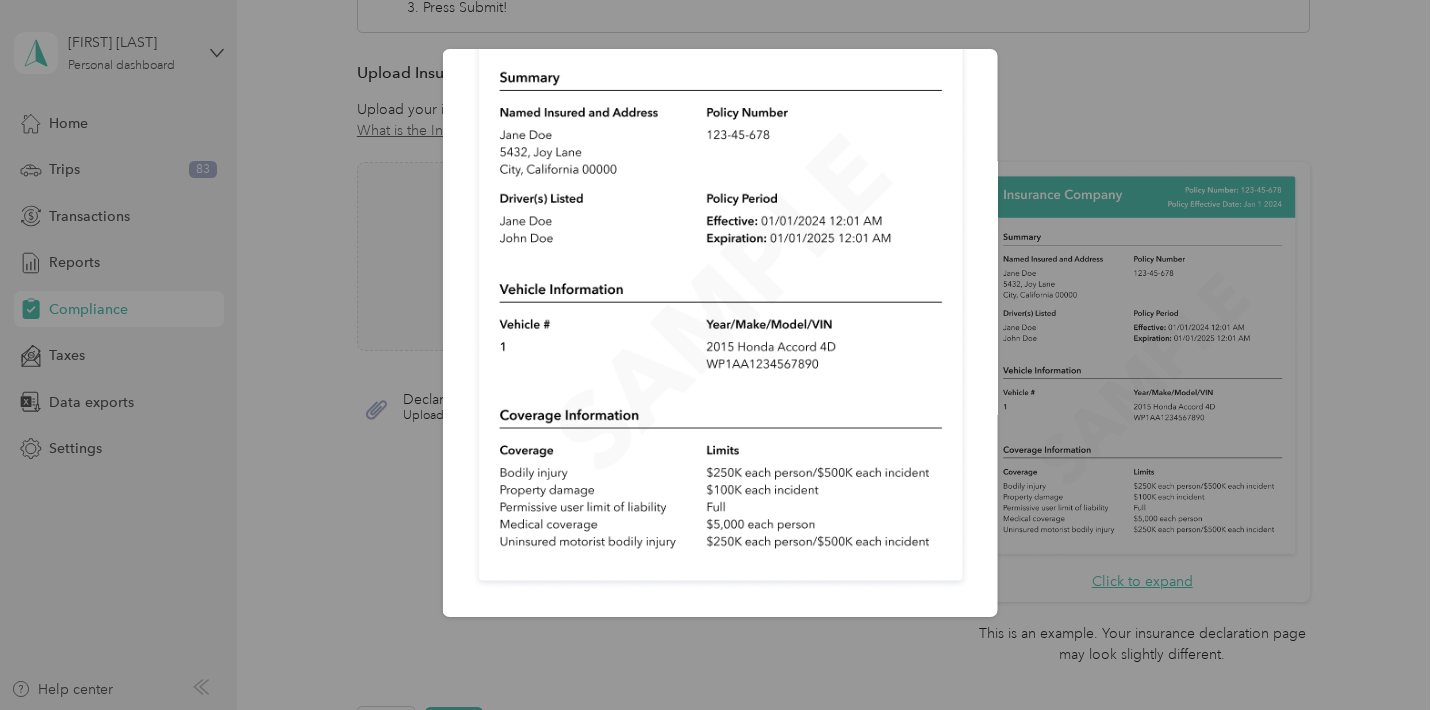 scroll, scrollTop: 0, scrollLeft: 0, axis: both 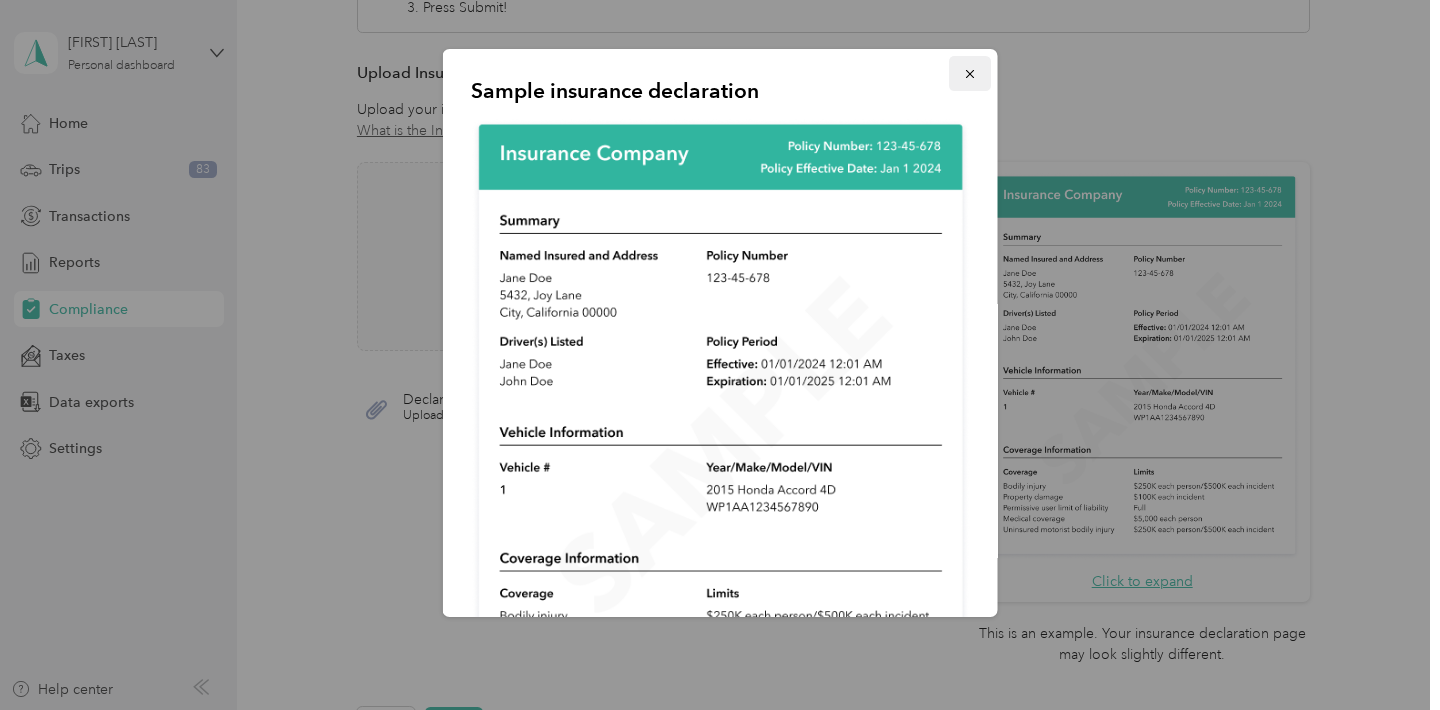click 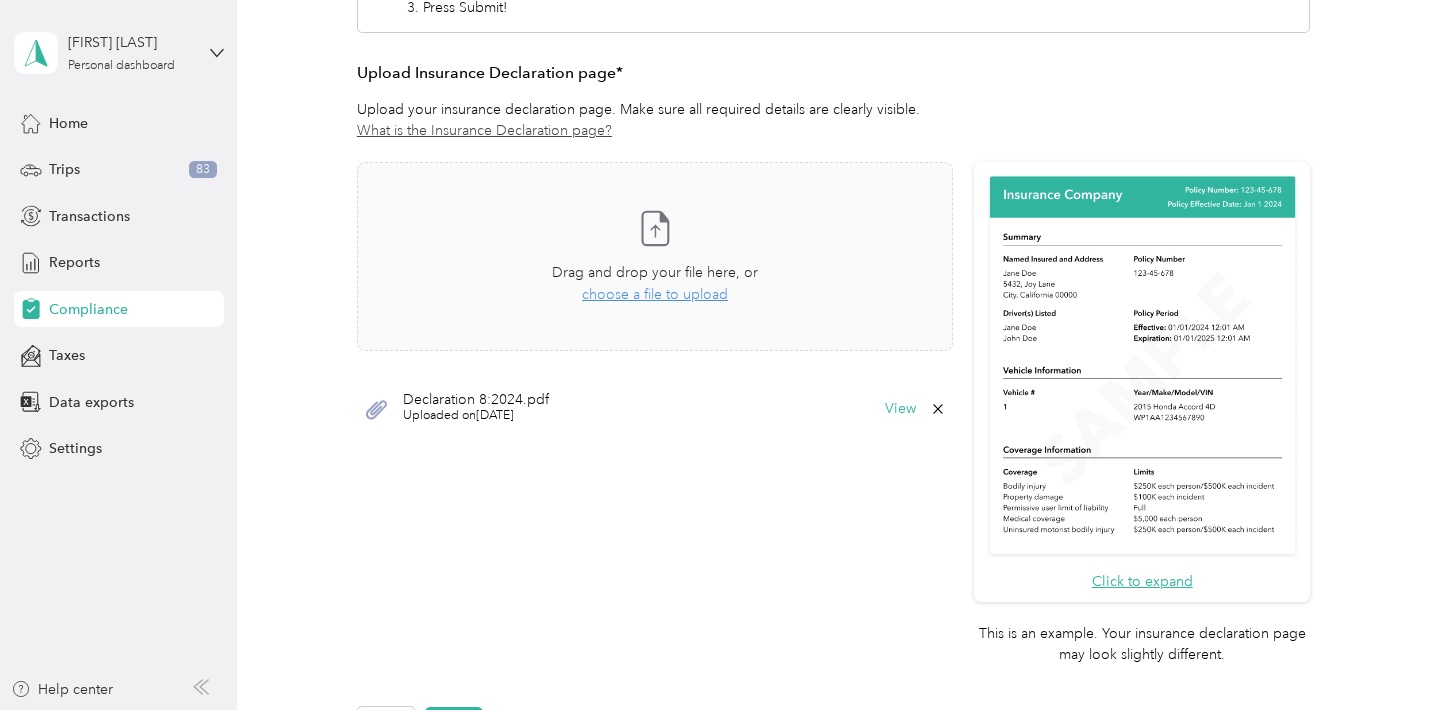 click on "Declaration [YEAR].pdf Uploaded on  [DATE] View" at bounding box center [655, 409] 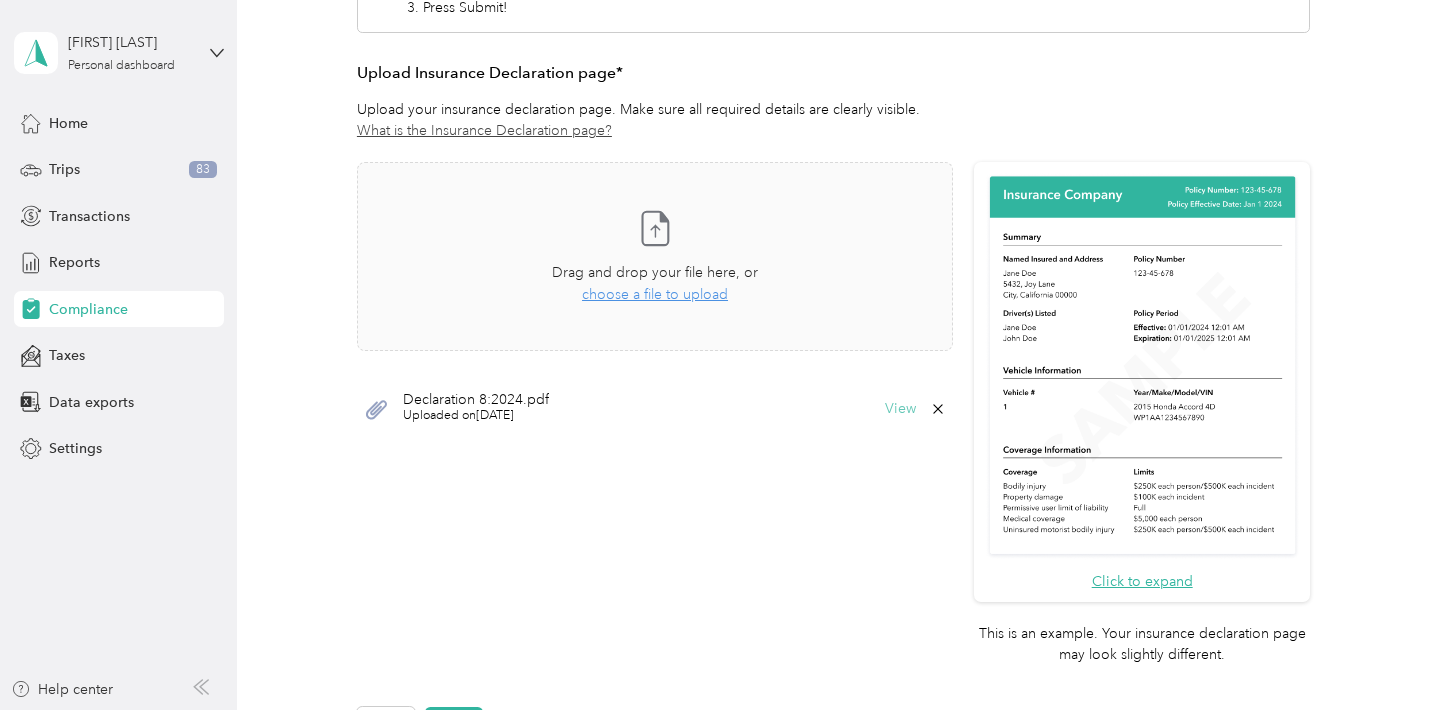 click on "View" at bounding box center (900, 409) 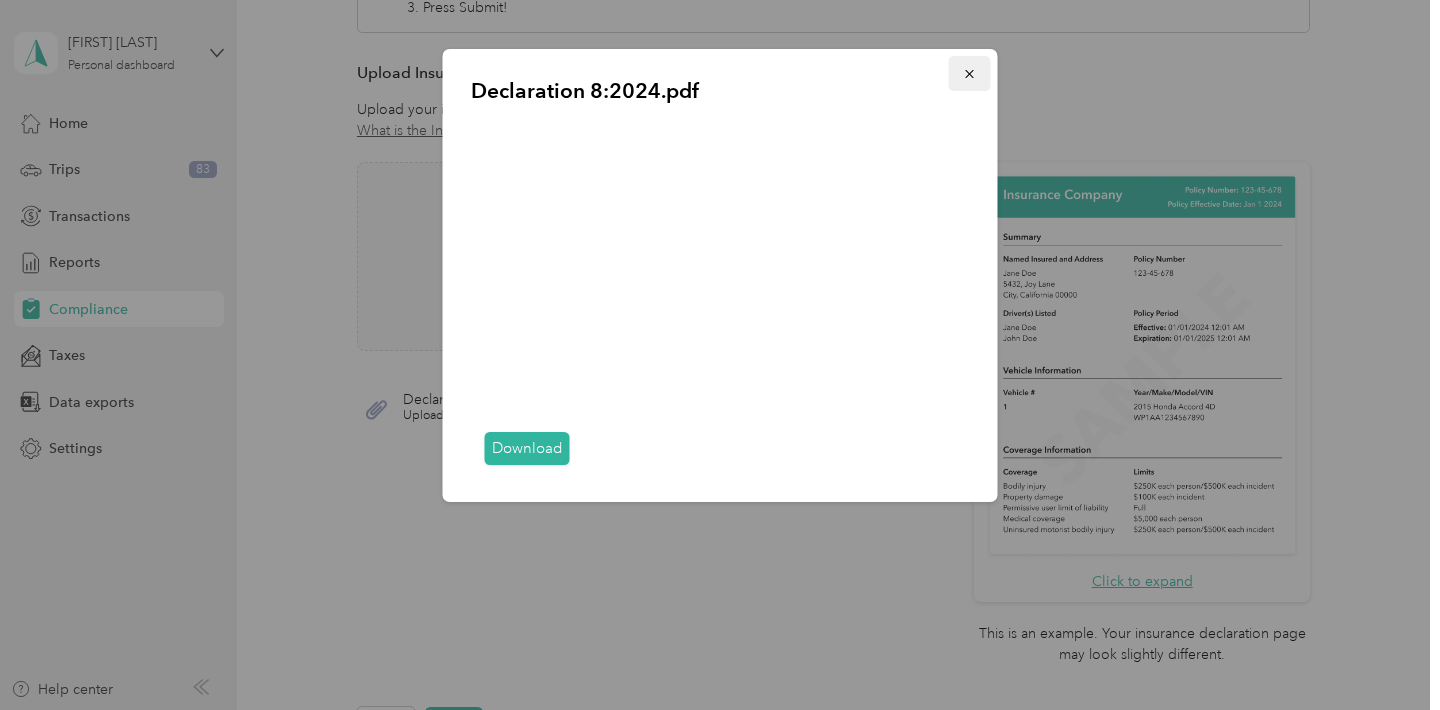 click 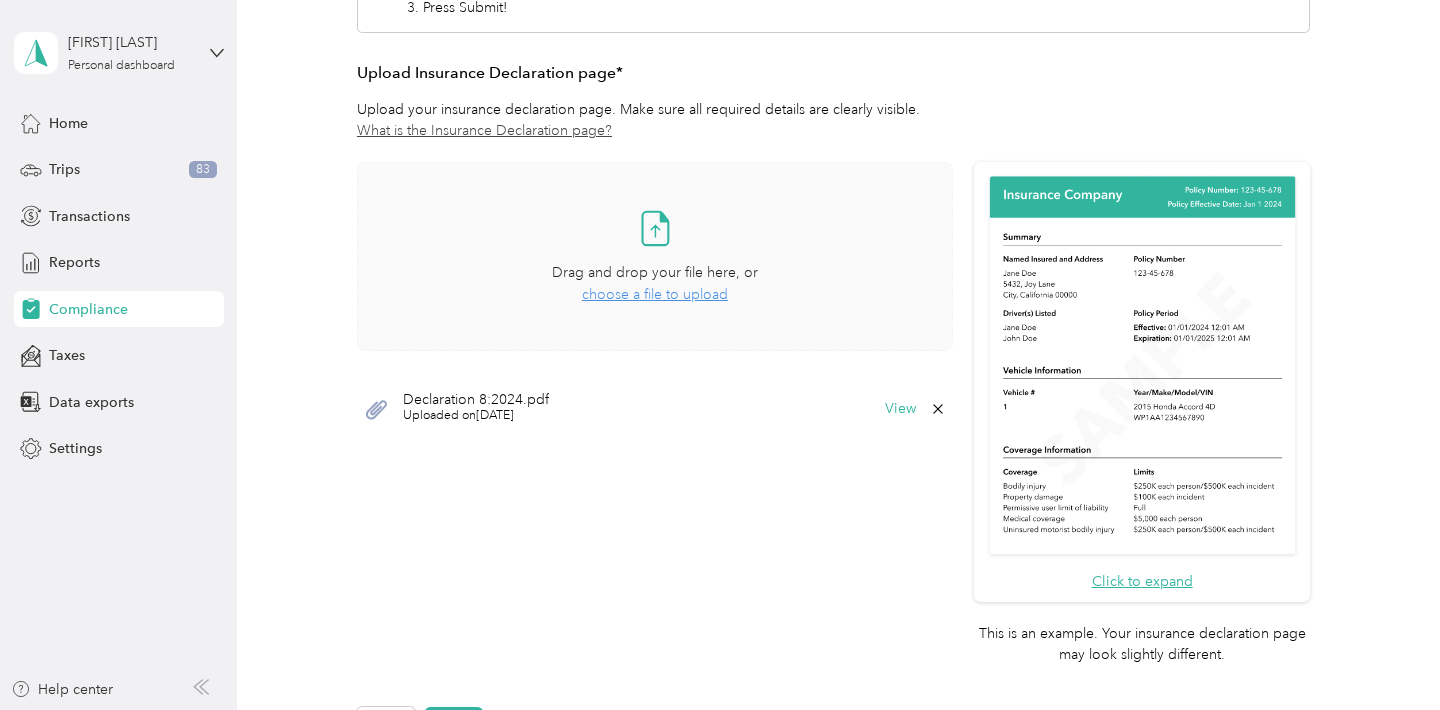 click on "choose a file to upload" at bounding box center (655, 294) 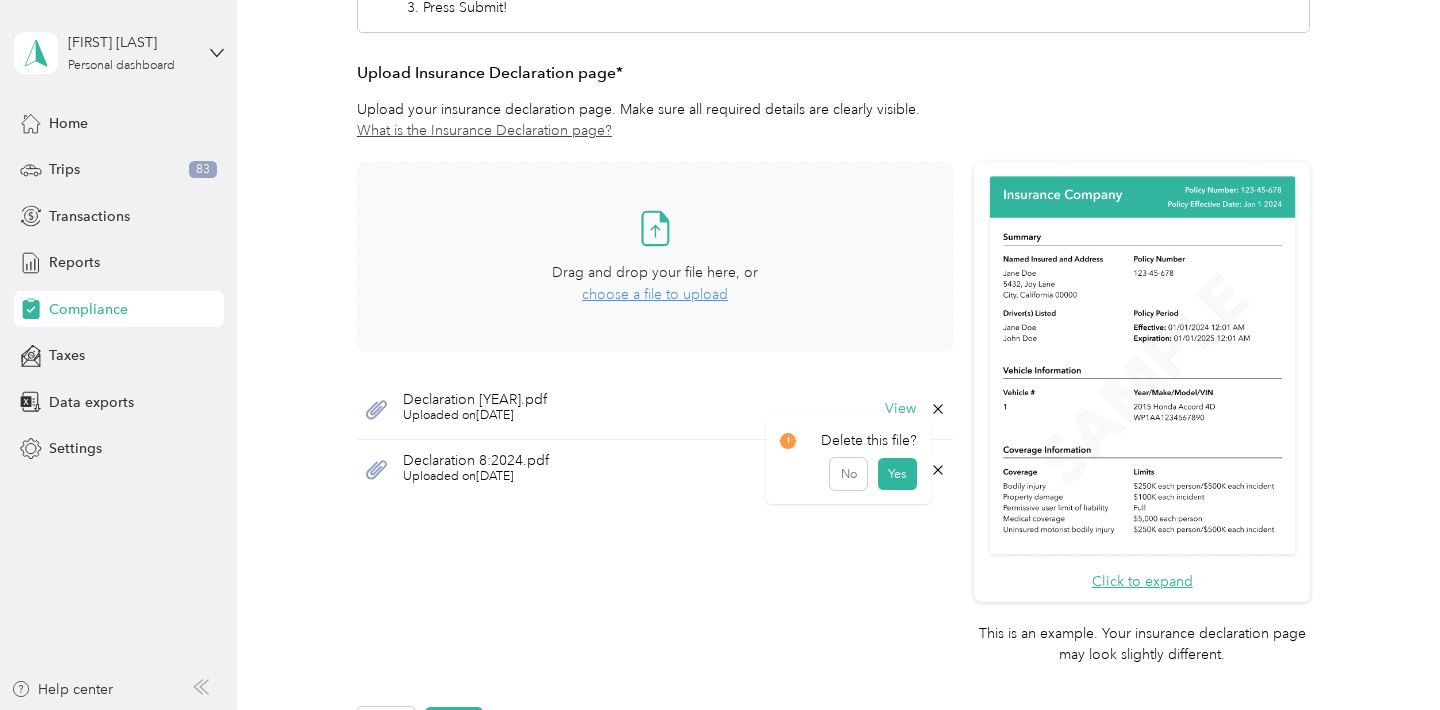 click 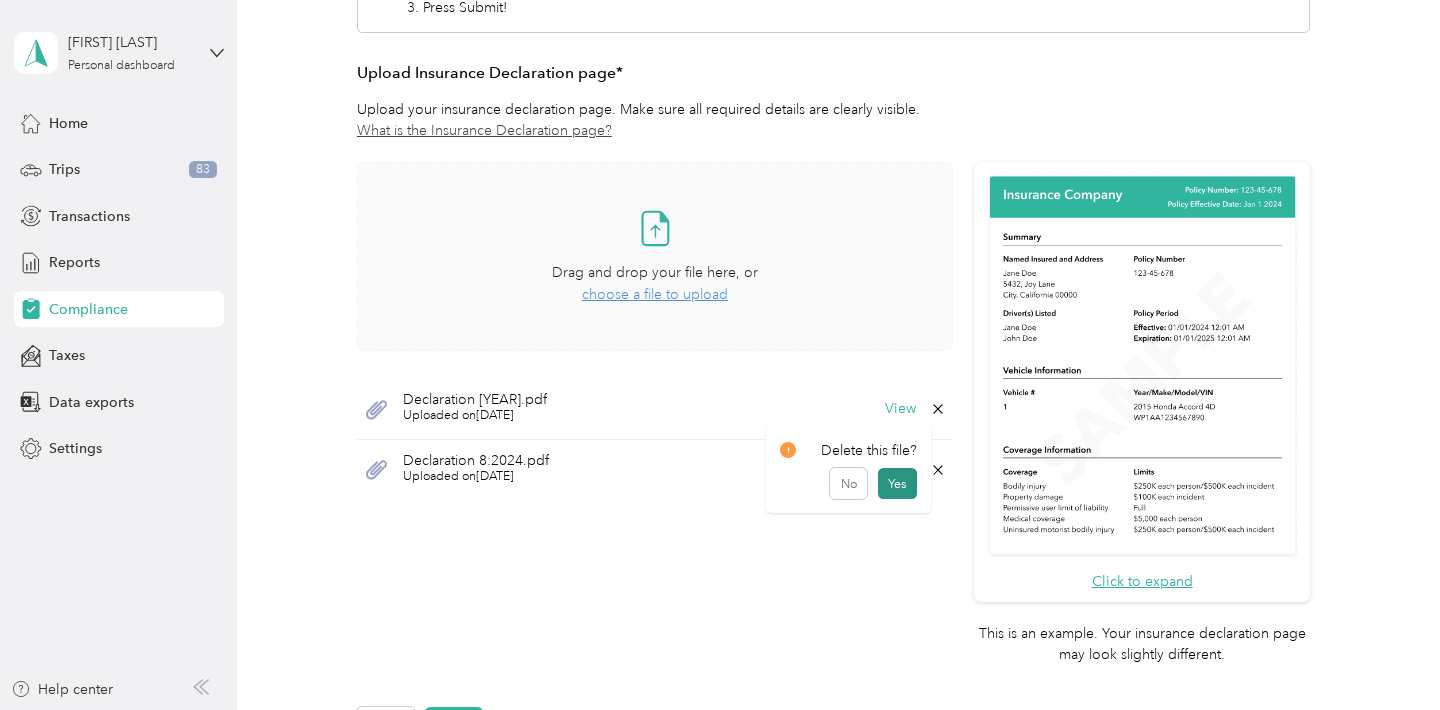 click on "Yes" at bounding box center (897, 484) 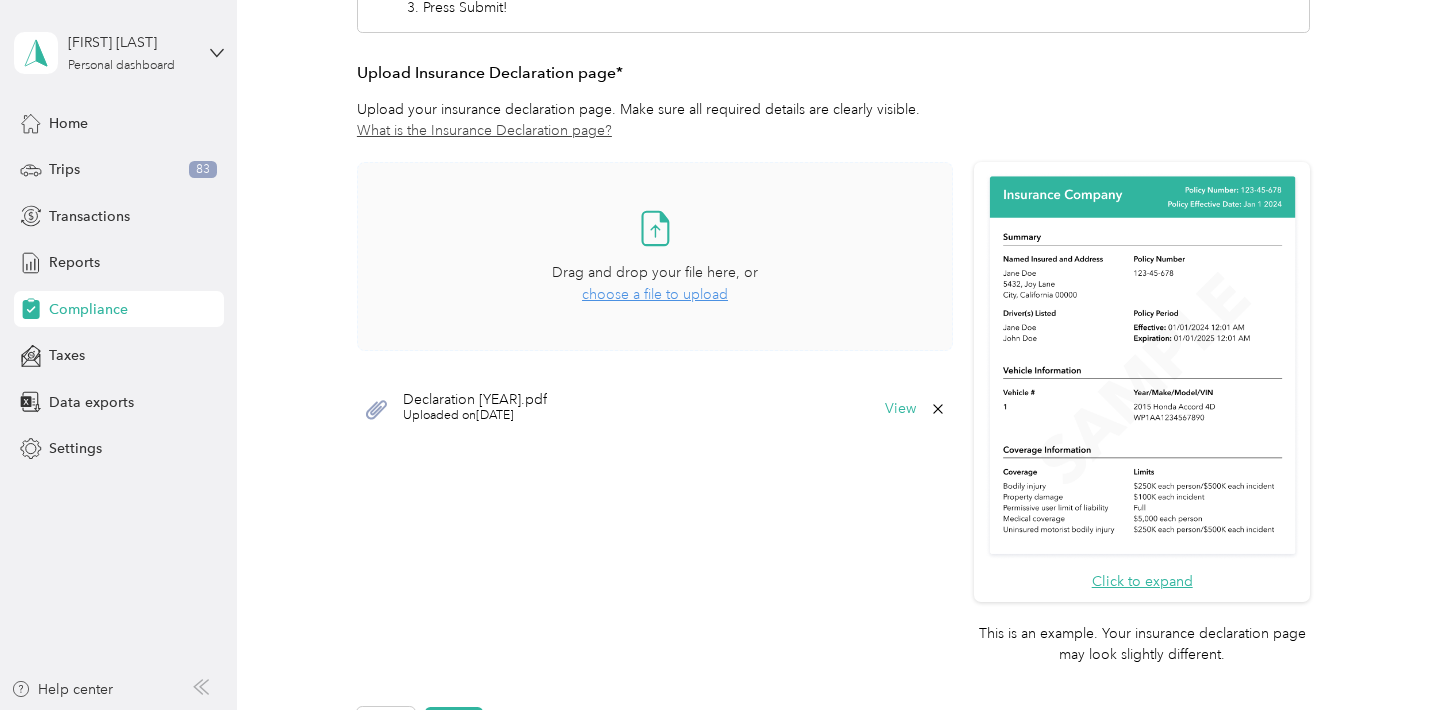 scroll, scrollTop: 730, scrollLeft: 0, axis: vertical 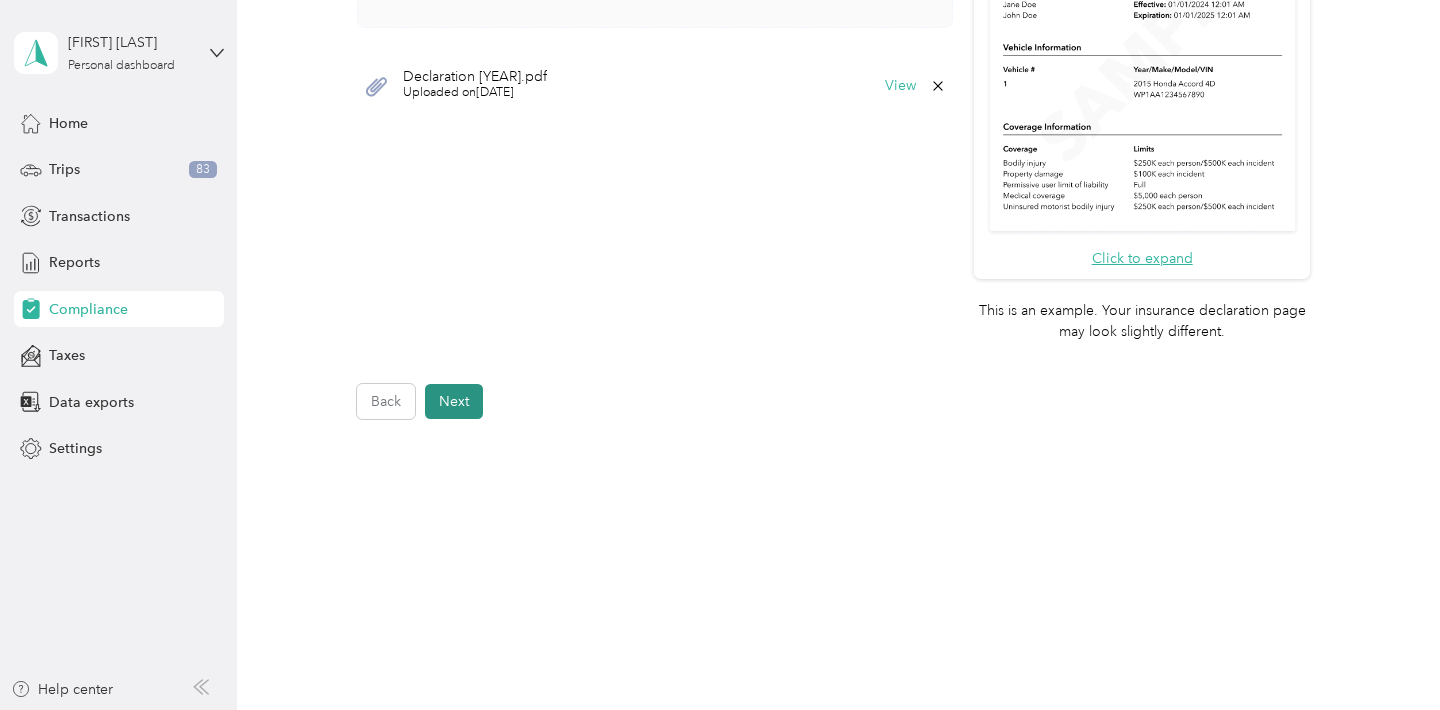 click on "Next" at bounding box center [454, 401] 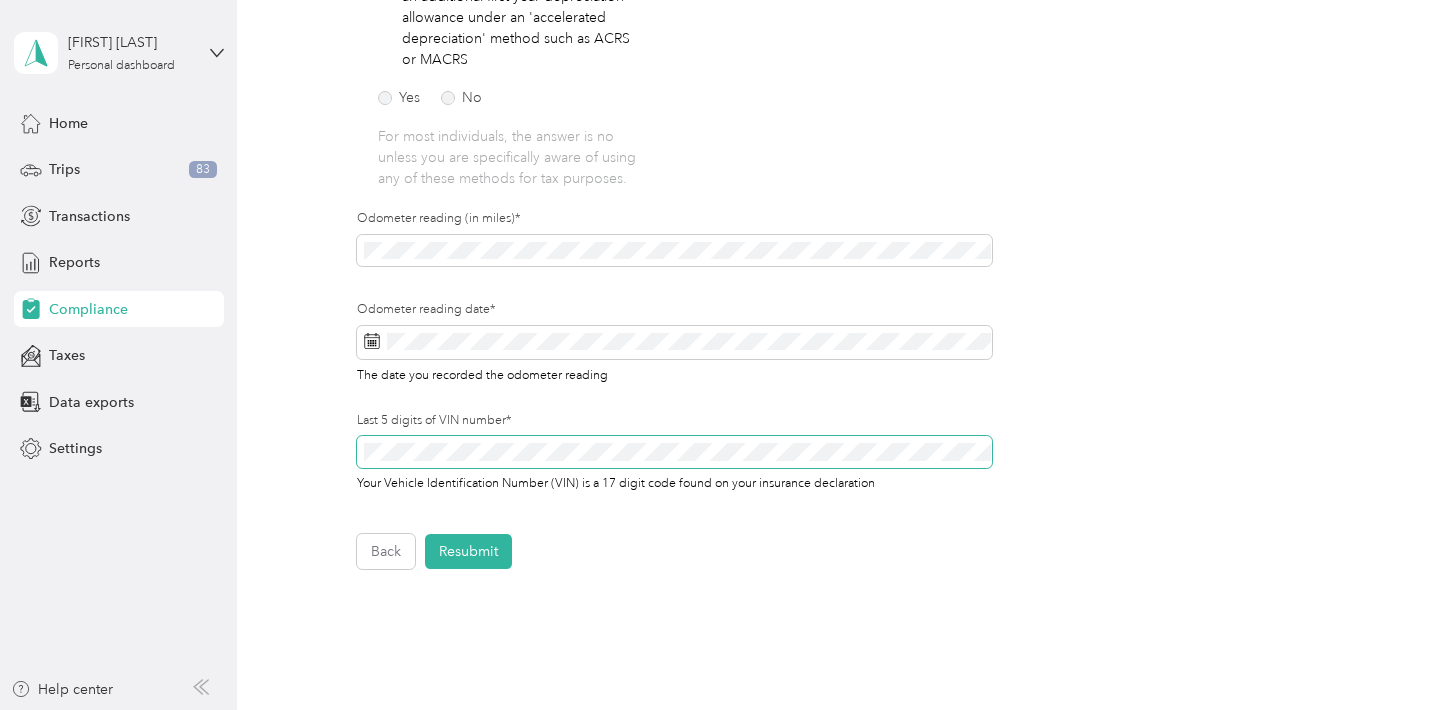 scroll, scrollTop: 502, scrollLeft: 0, axis: vertical 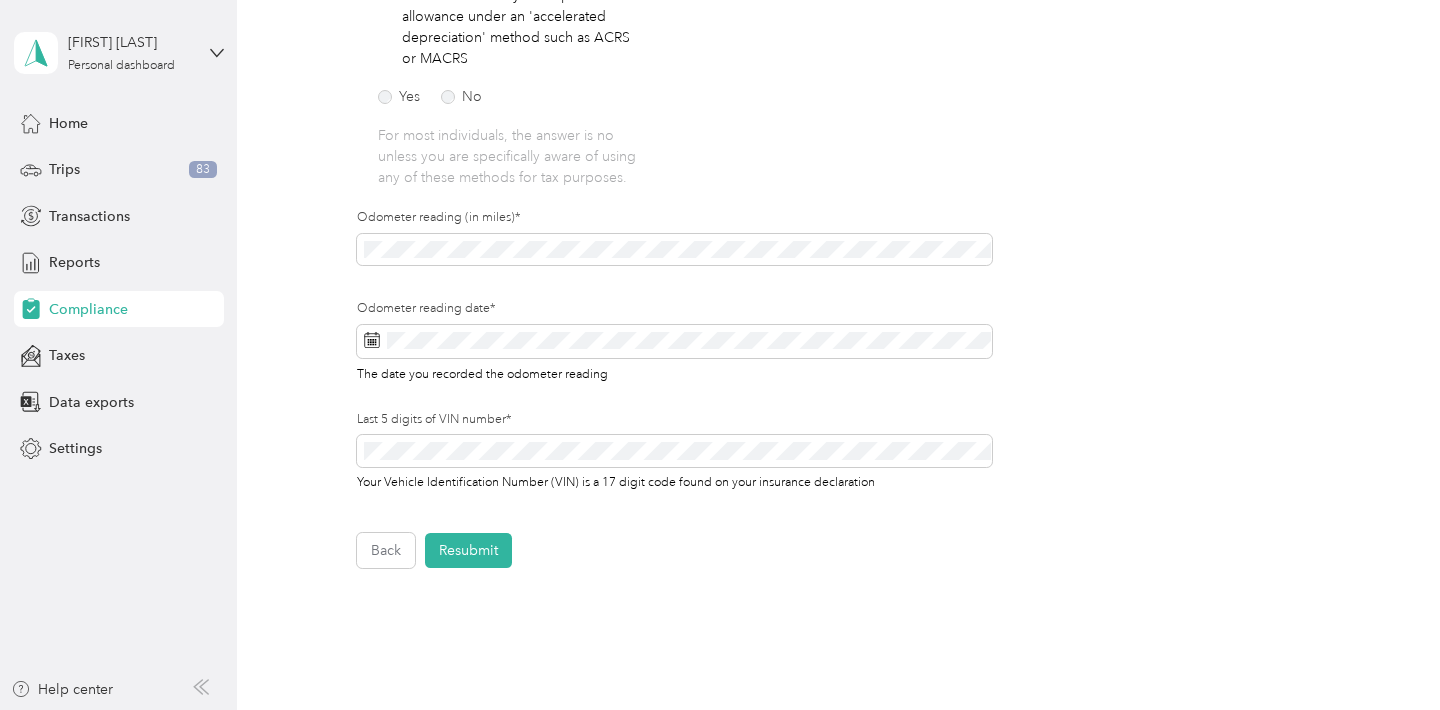 click on "Your Vehicle Identification Number (VIN) is a 17 digit code found on your insurance declaration" at bounding box center [616, 480] 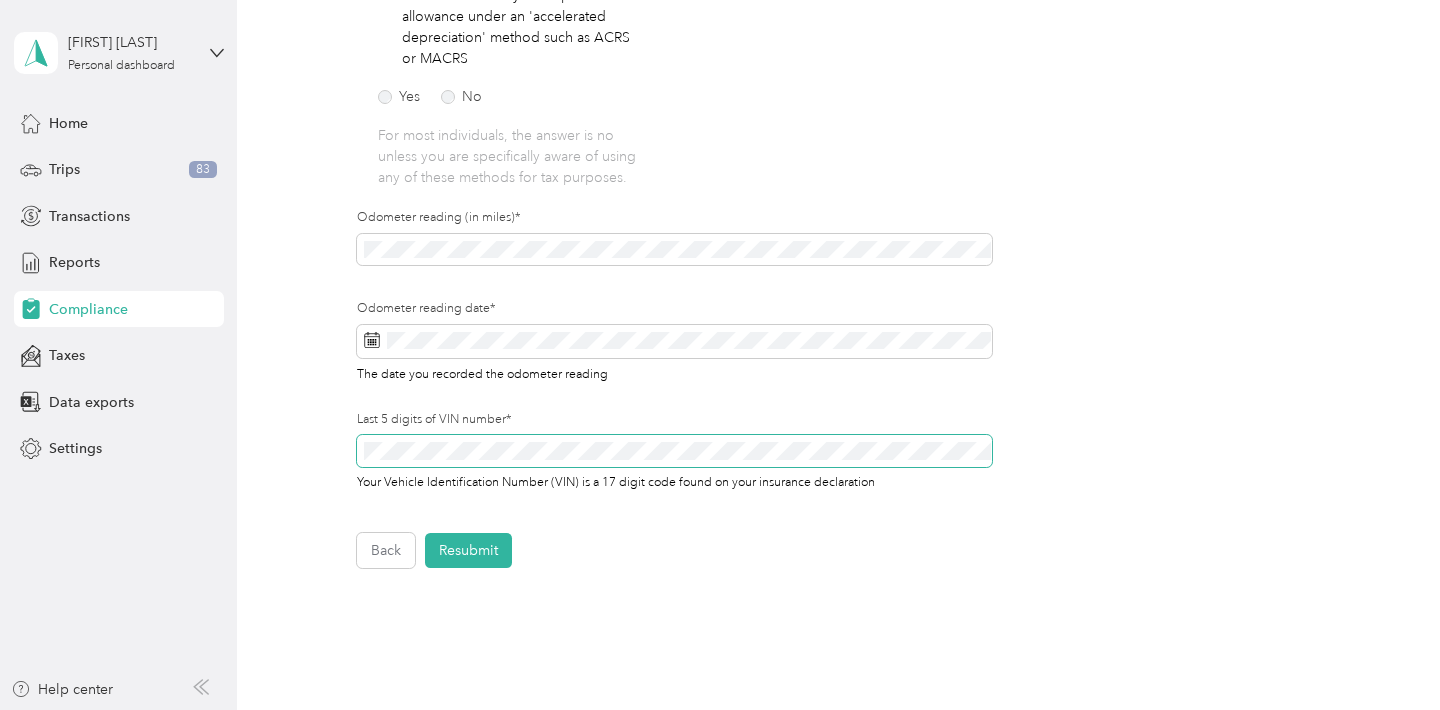 click on "Employee details & driver’s license License Insurance declaration Insurance Vehicle details Vehicle Vehicle details First name*   Last name*   Mobile number*   Upload Driver's License* Upload an image of the FRONT of your license. Ensure that all details are visible. Take a photo or choose a photo from your library Drag and drop your file here, or choose a file to upload image.jpg Uploaded on  [DATE] View To update your vehicle, complete these steps: 1. Upload new insurance declaration page 2. Update vehicle details 3. Press Submit! Upload Insurance Declaration page* Upload your insurance declaration page. Make sure all required details are clearly visible.   What is the Insurance Declaration page? Click to expand This is an example. Your insurance declaration page may look slightly different. Take a photo or choose a photo from your library Drag and drop your file here, or choose a file to upload Declaration [YEAR].pdf Uploaded on  [DATE] View Is this vehicle owned or leased?* Owned Leased Yes No" at bounding box center [834, 130] 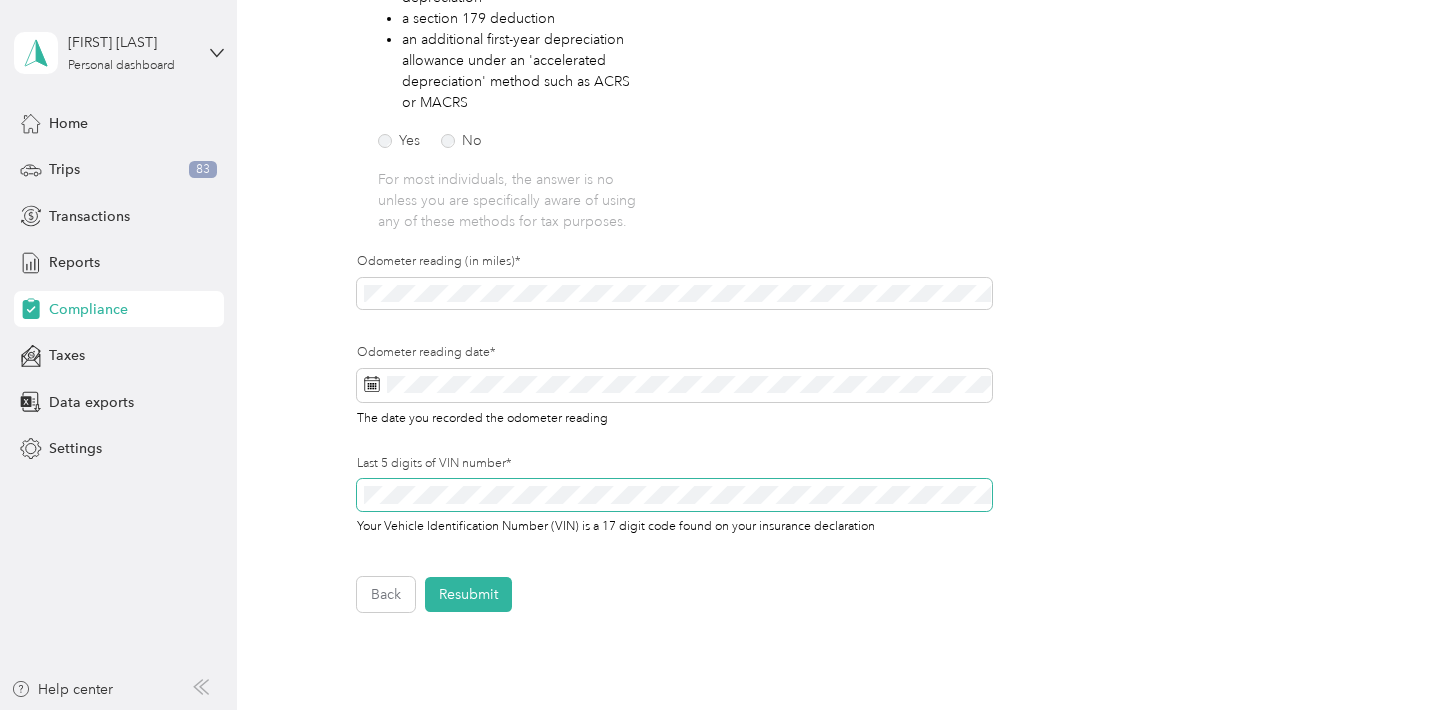 scroll, scrollTop: 457, scrollLeft: 0, axis: vertical 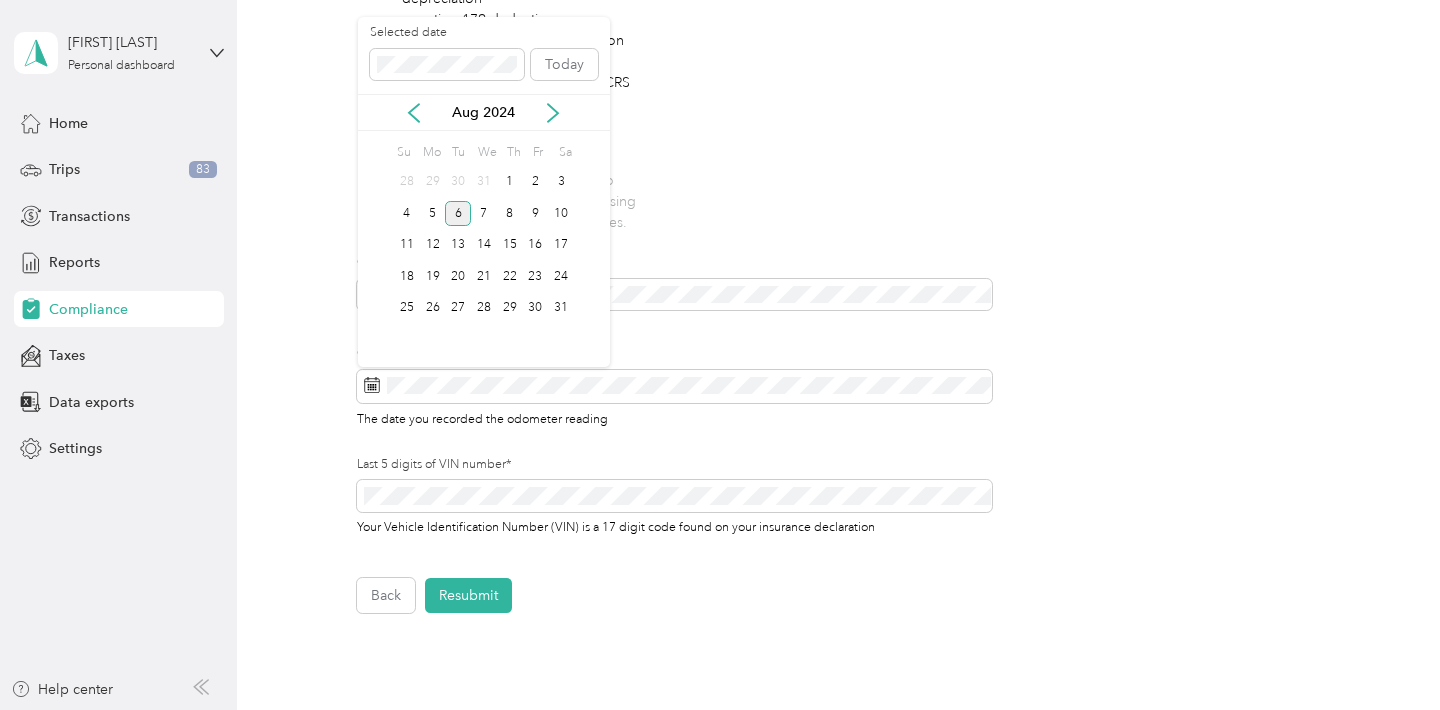 click on "6" at bounding box center [458, 213] 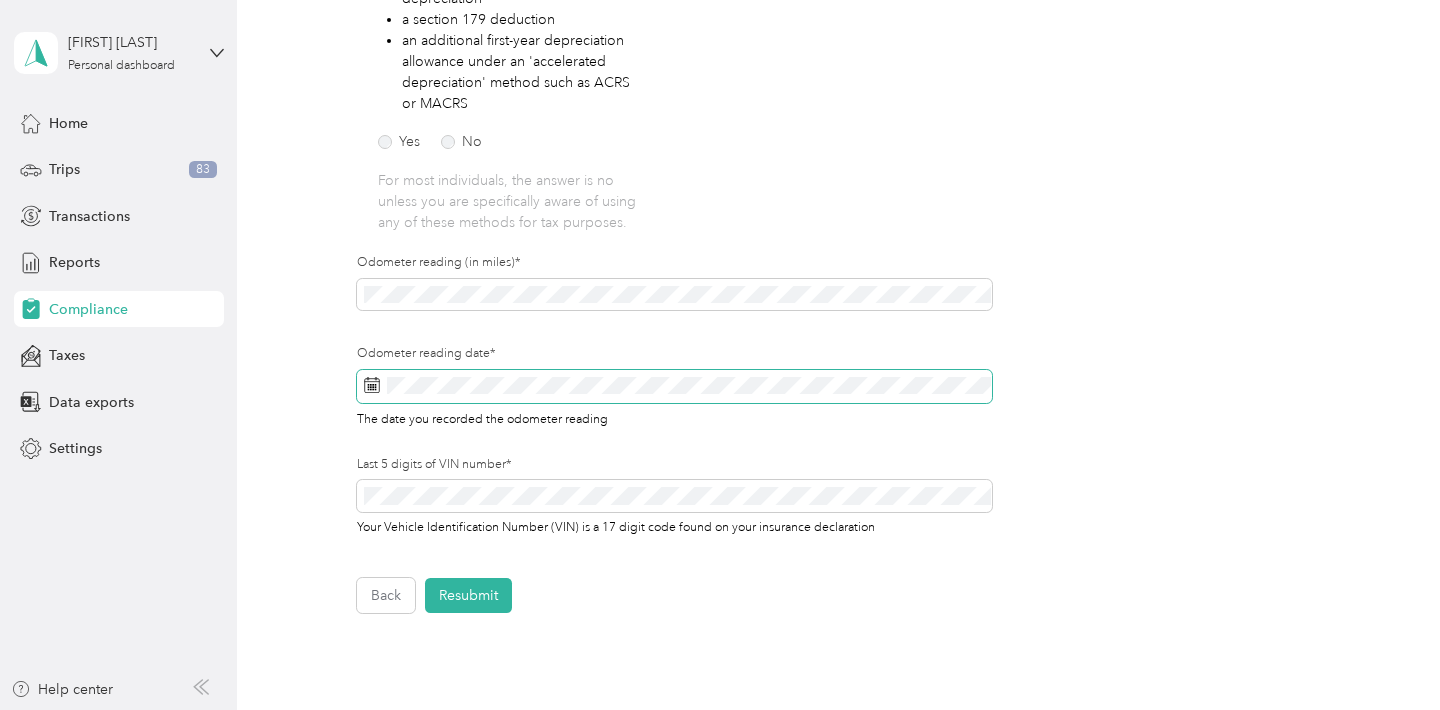 click 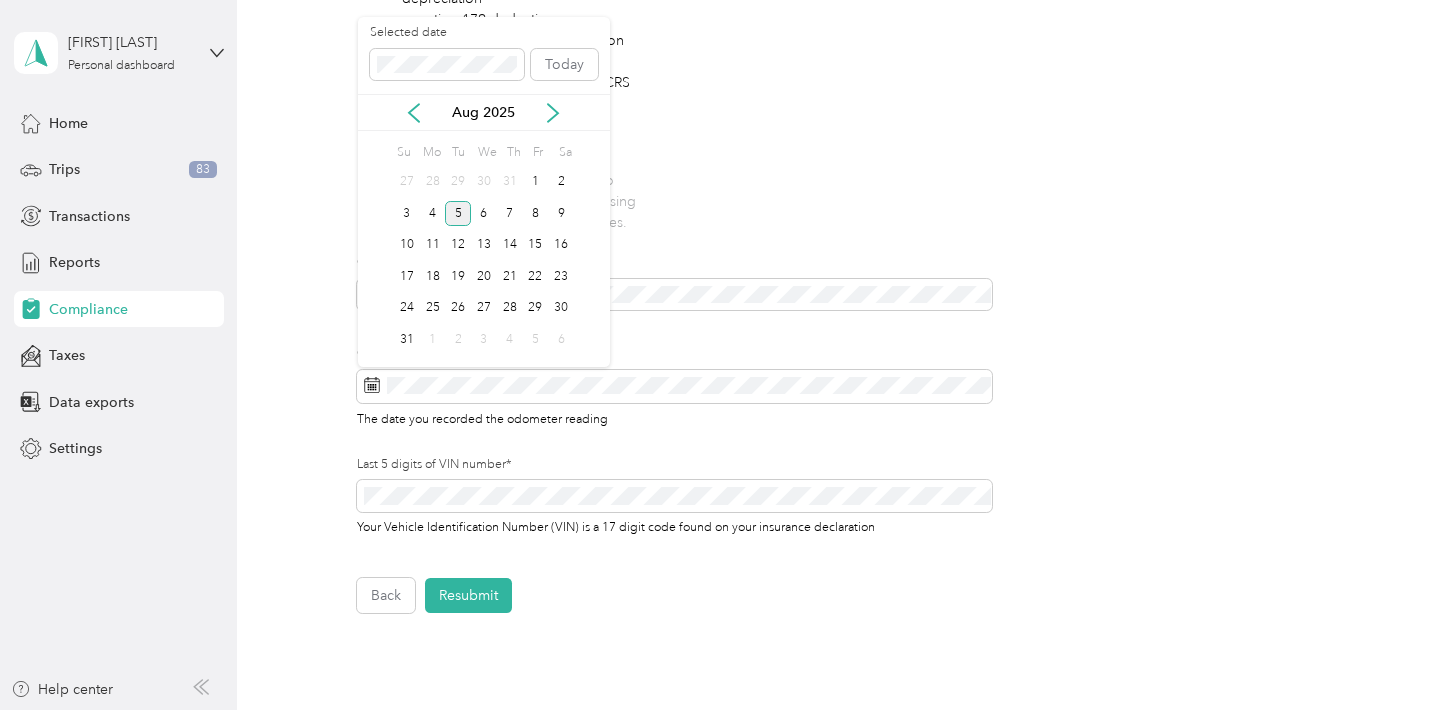 click on "5" at bounding box center [458, 213] 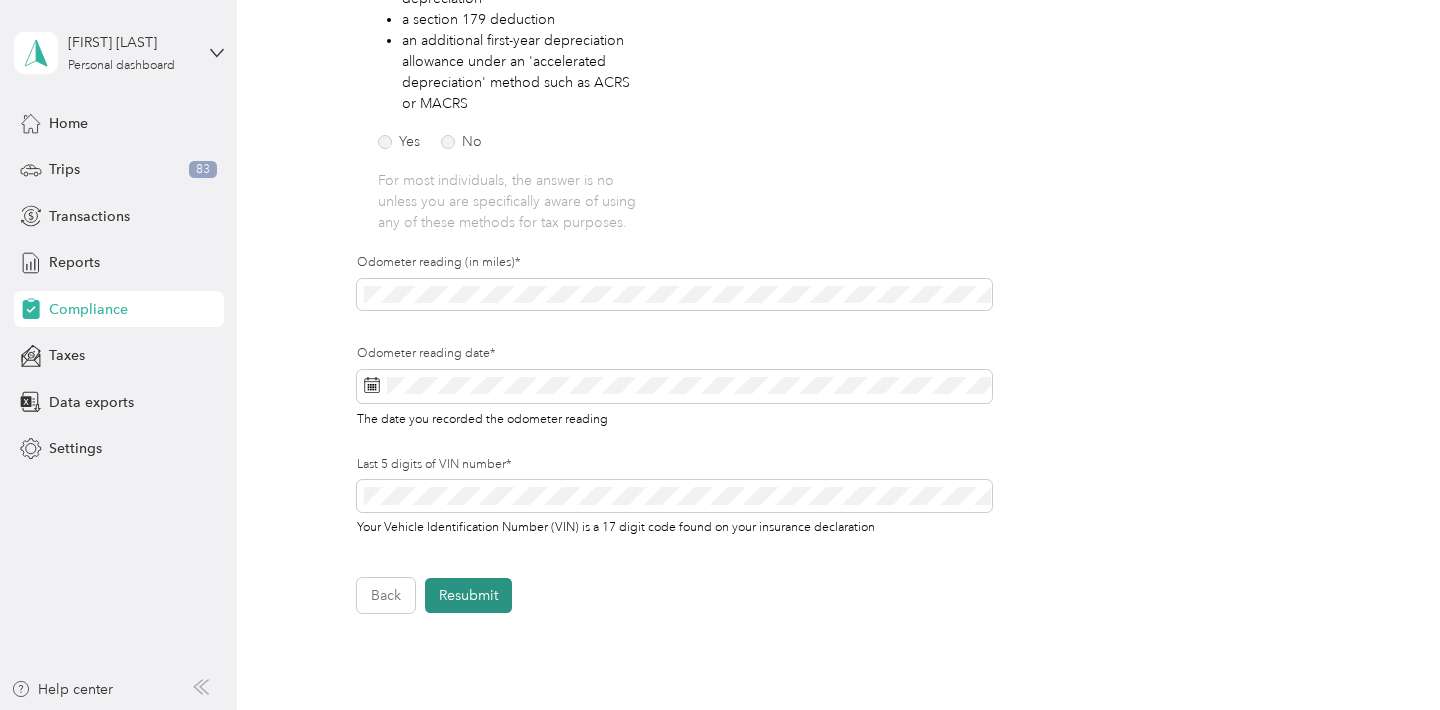 click on "Resubmit" at bounding box center (468, 595) 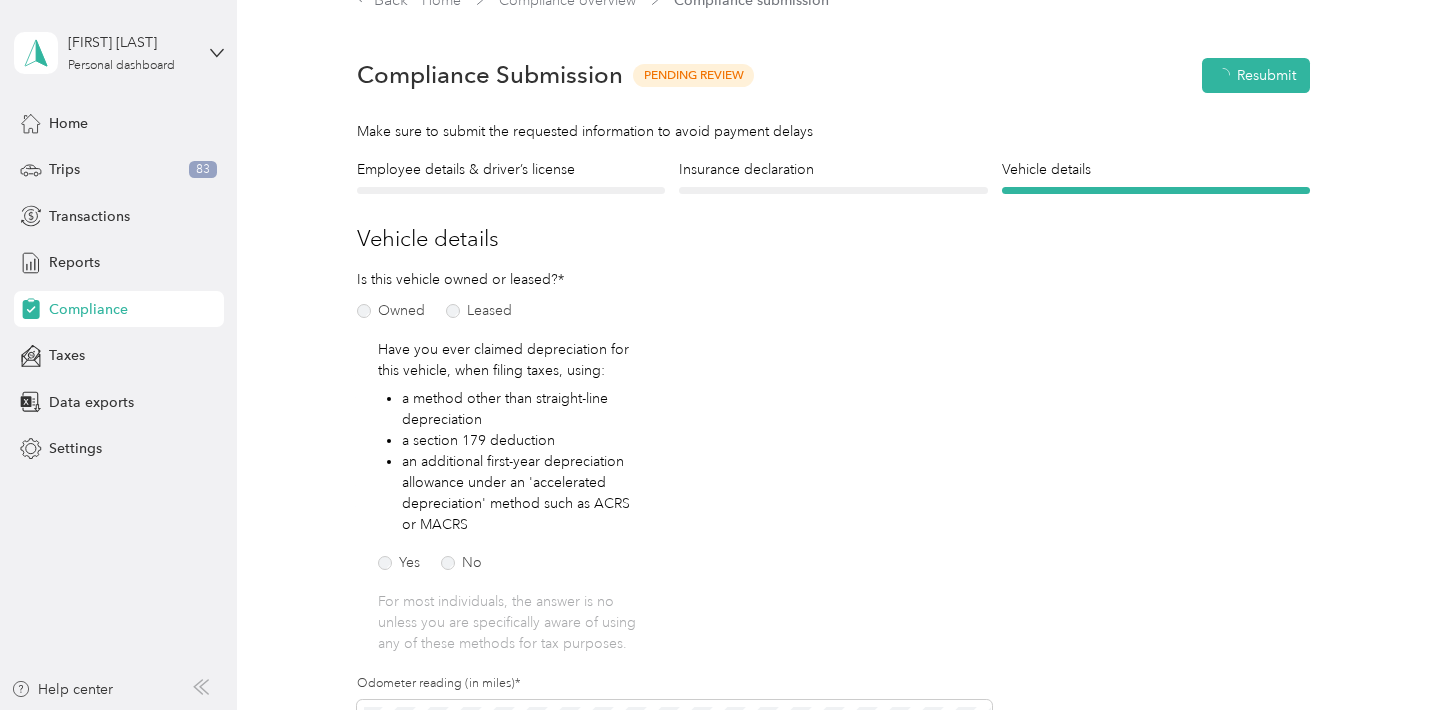 scroll, scrollTop: 24, scrollLeft: 0, axis: vertical 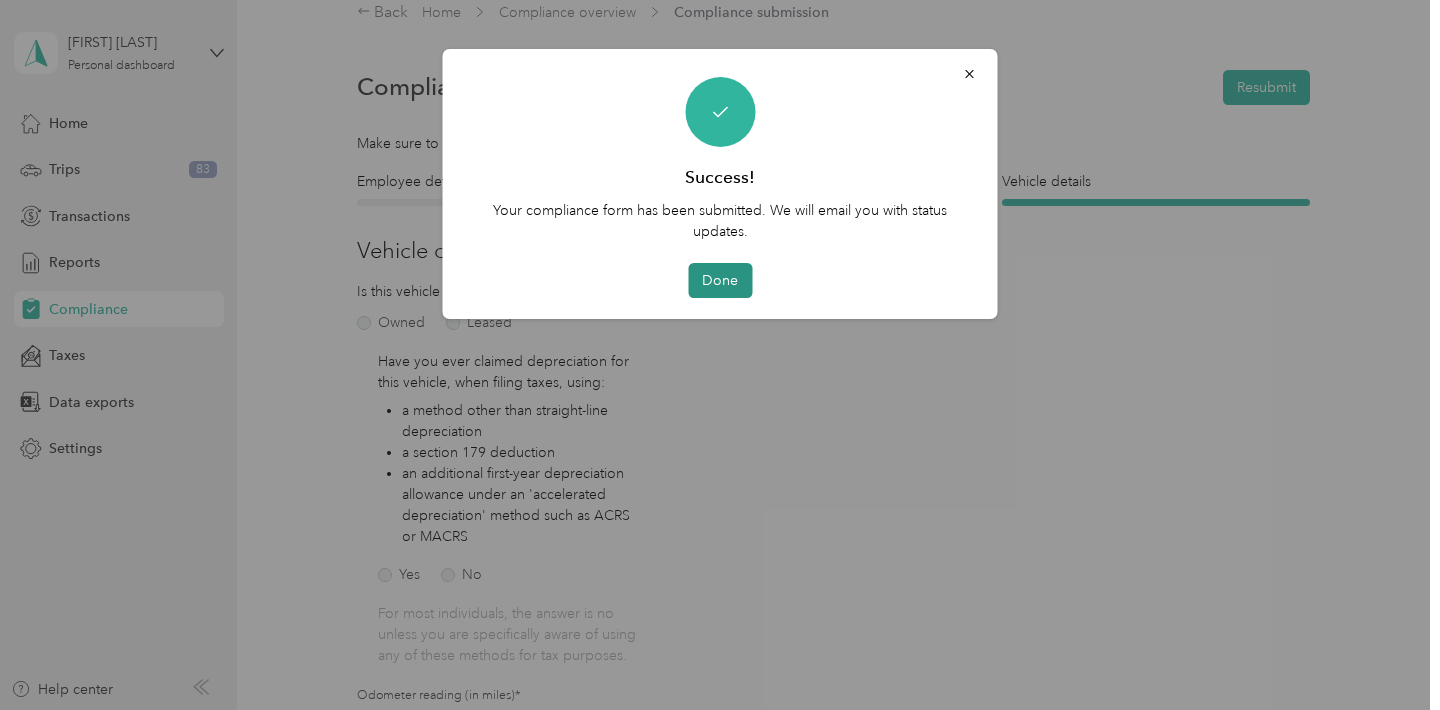 click on "Done" at bounding box center [720, 280] 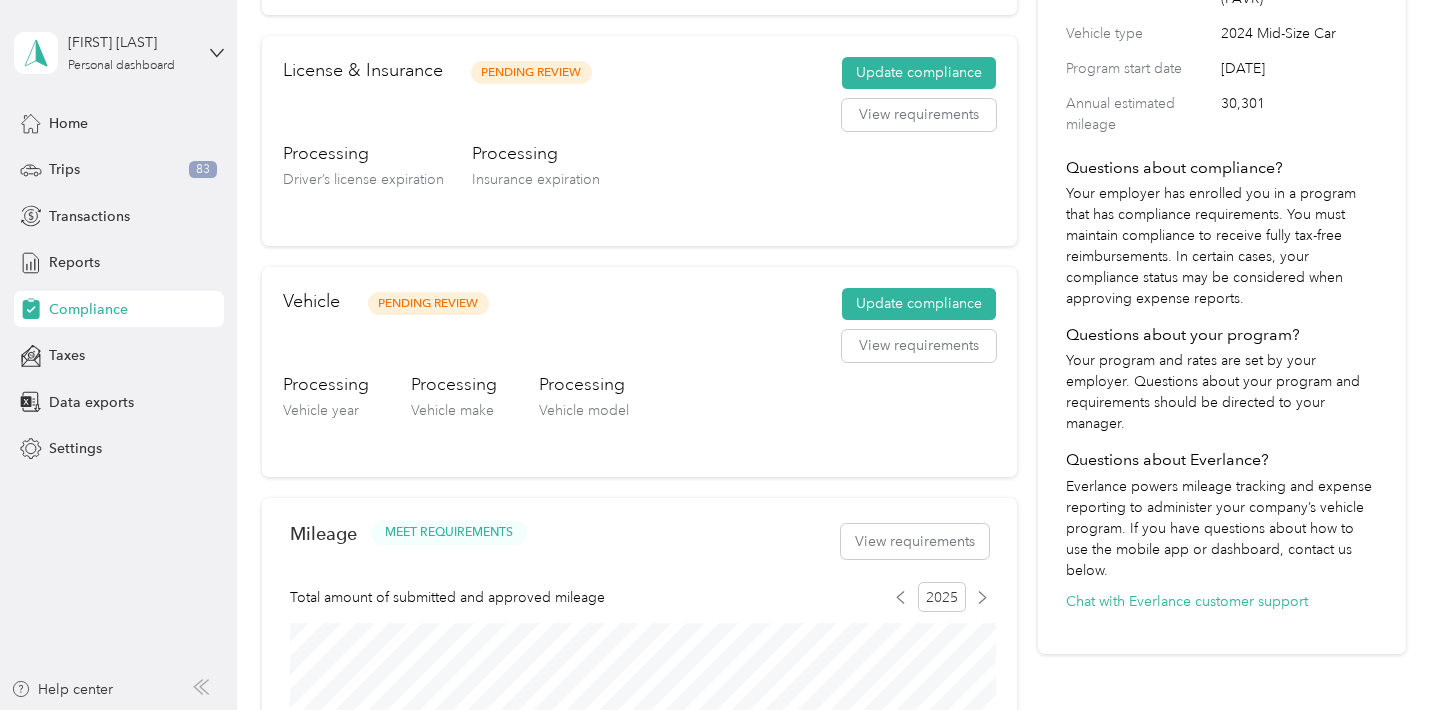 scroll, scrollTop: 316, scrollLeft: 0, axis: vertical 